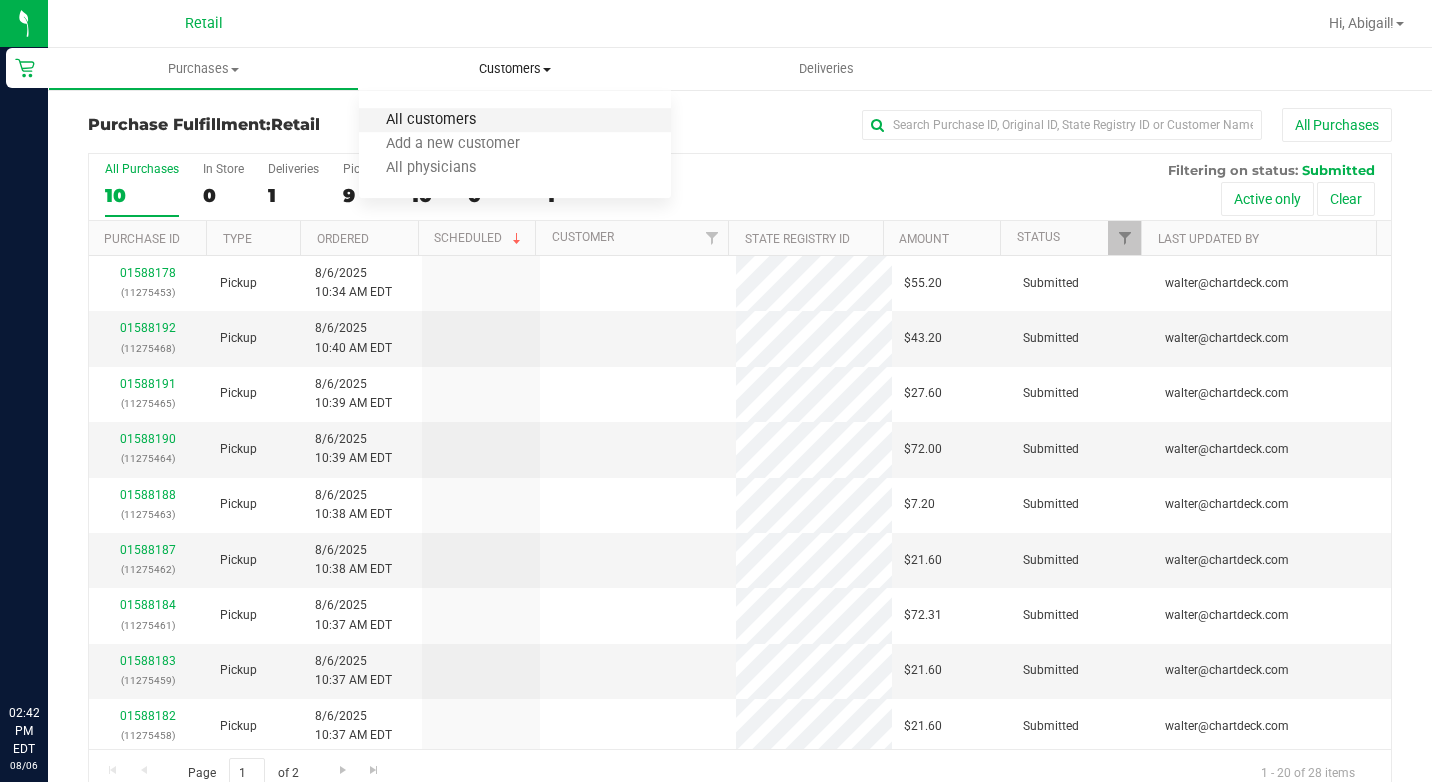 scroll, scrollTop: 0, scrollLeft: 0, axis: both 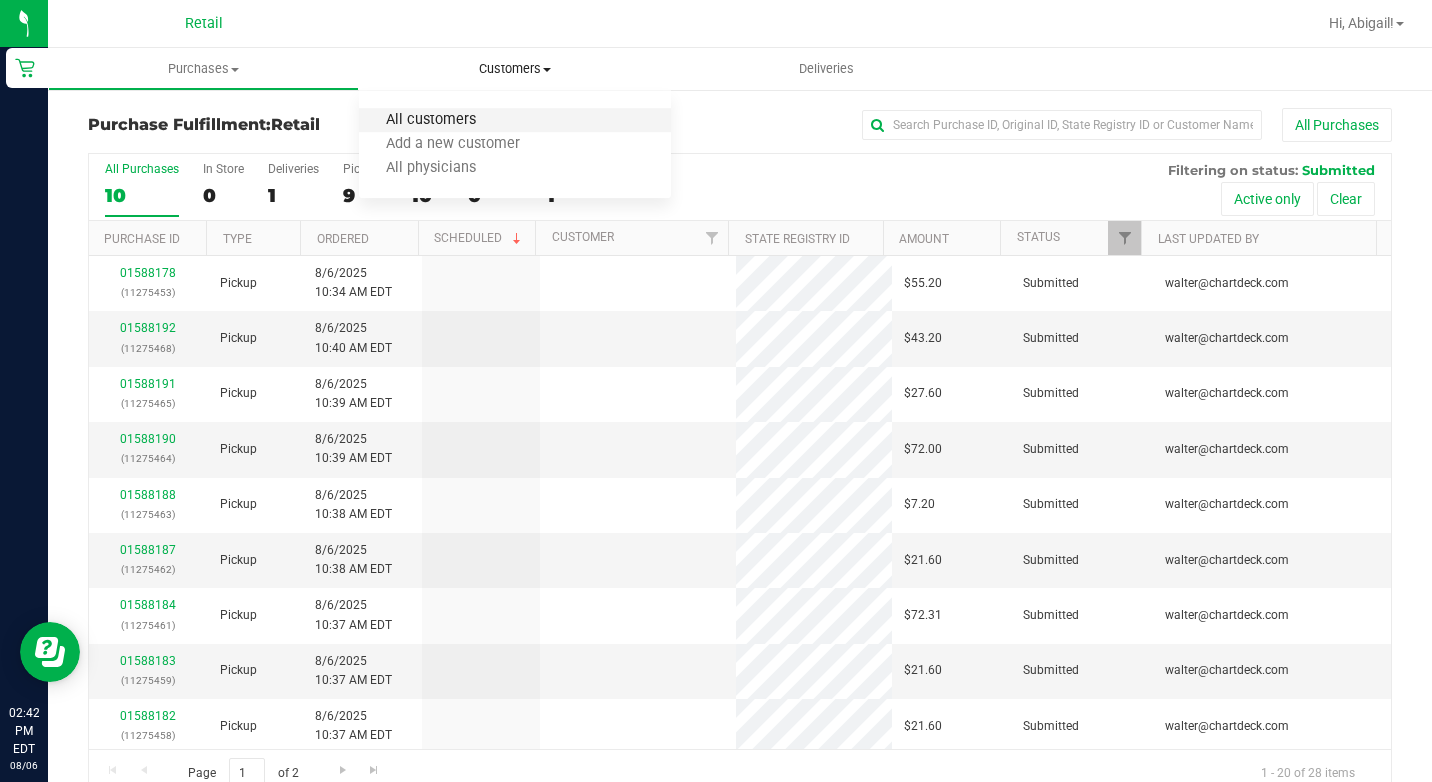 click on "All customers" at bounding box center [431, 120] 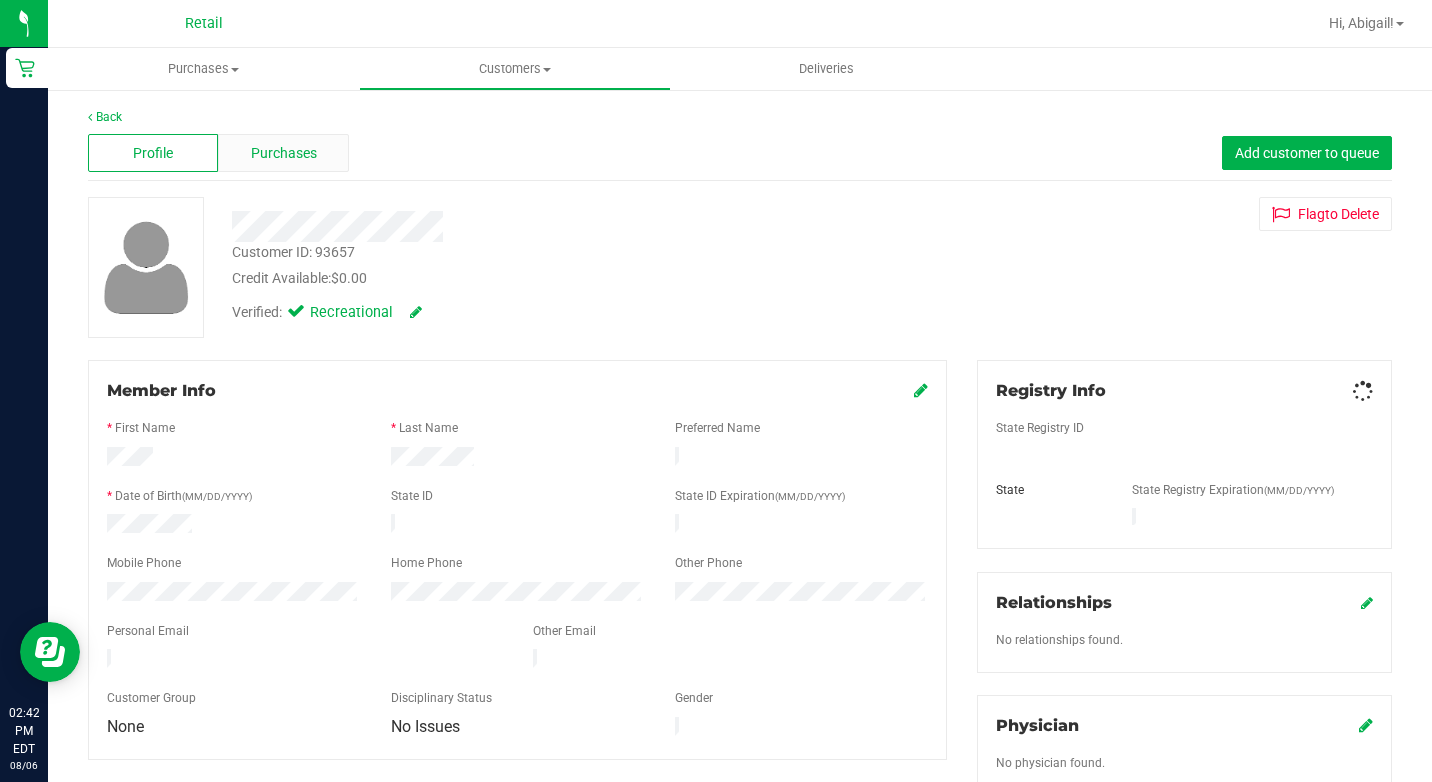 click on "Purchases" at bounding box center (283, 153) 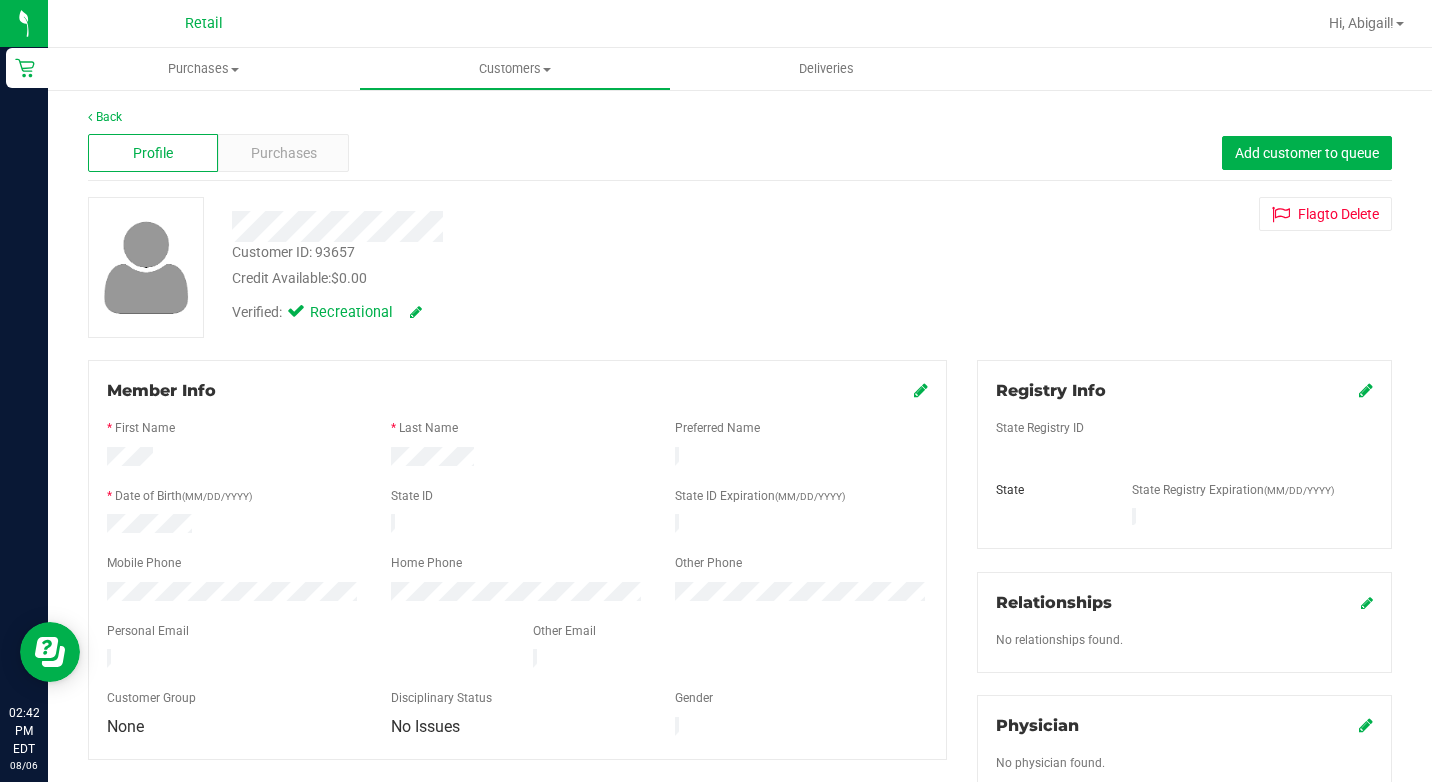 click on "Back" at bounding box center [740, 117] 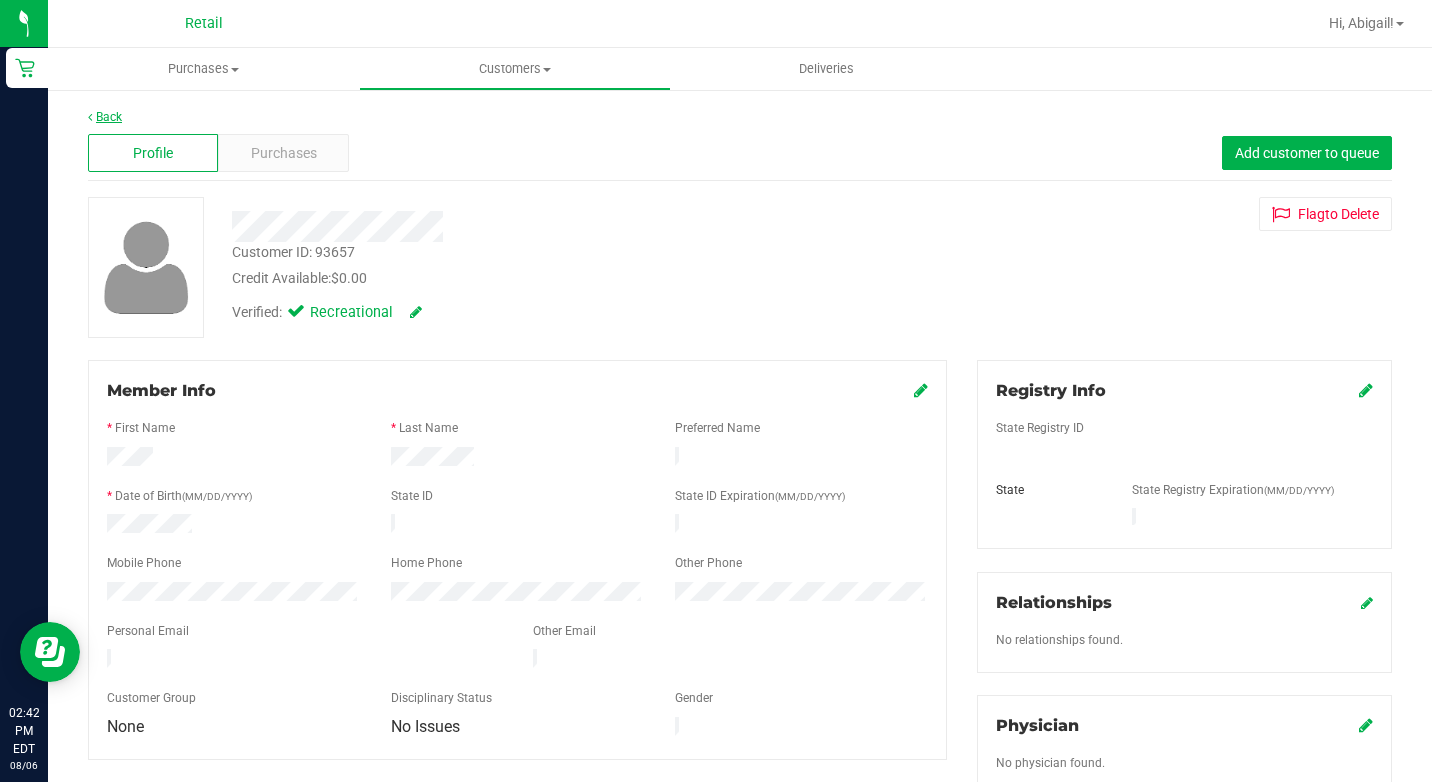 click on "Back" at bounding box center [105, 117] 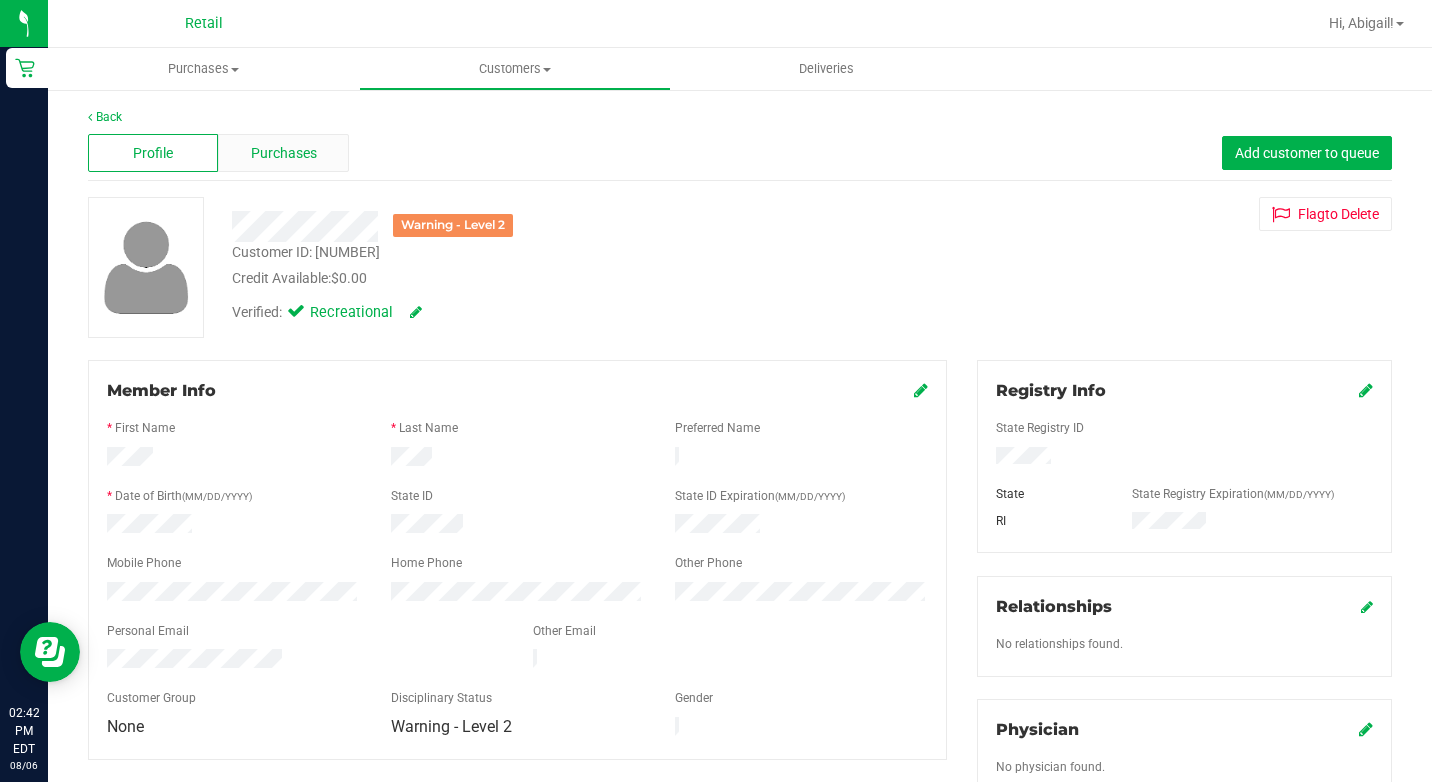 click on "Purchases" at bounding box center [284, 153] 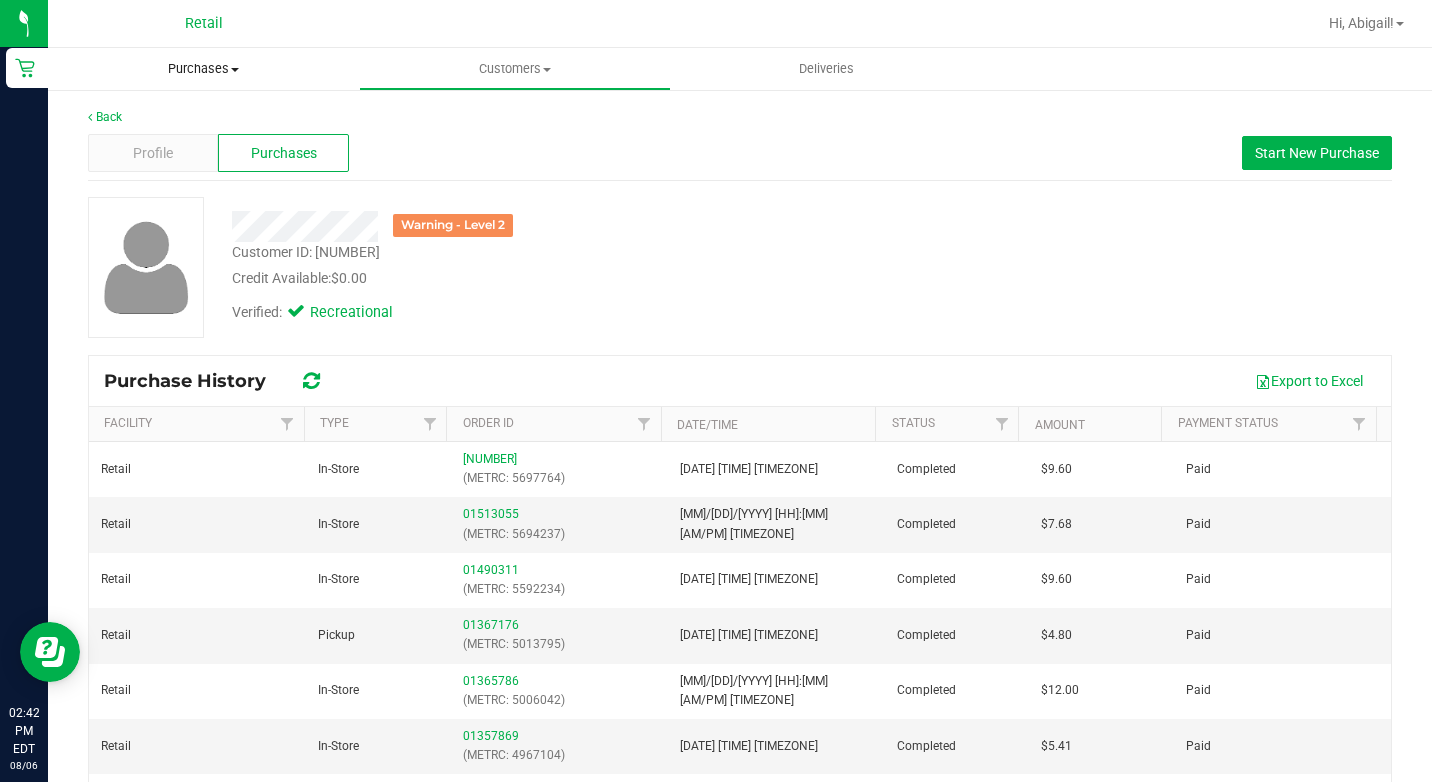 click on "Purchases" at bounding box center [203, 69] 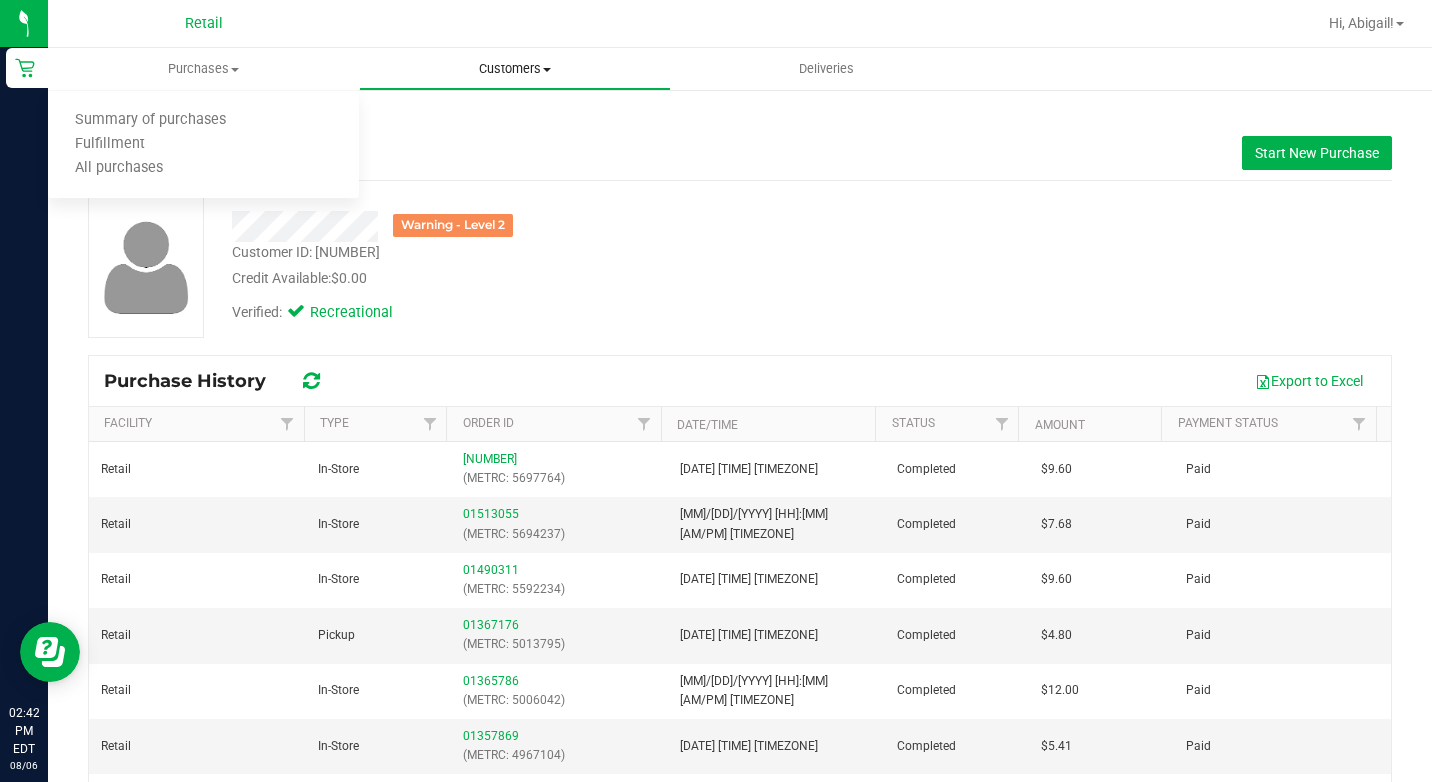click on "Customers
All customers
Add a new customer
All physicians" at bounding box center [514, 69] 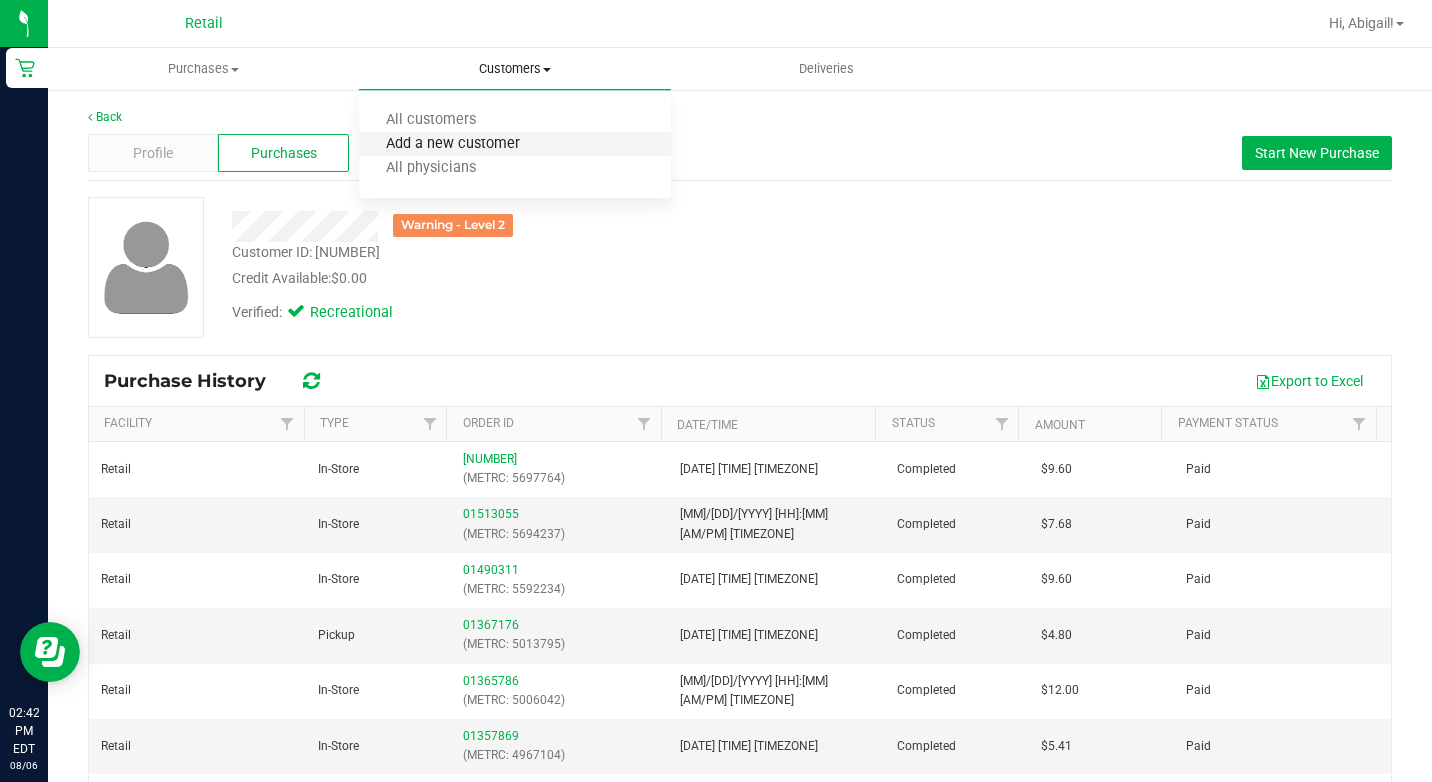 click on "Add a new customer" at bounding box center [453, 144] 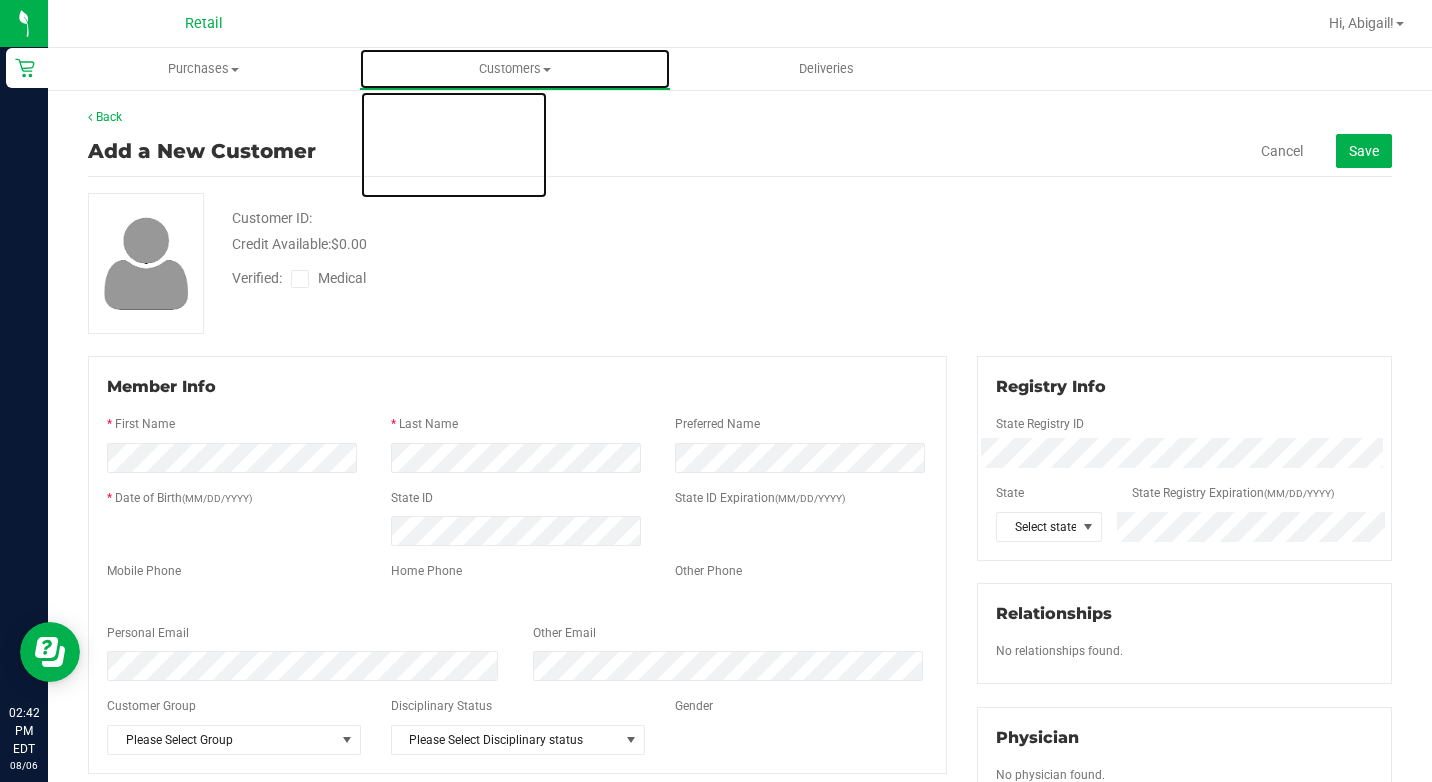 click on "Customers
All customers
Add a new customer
All physicians" at bounding box center [514, 69] 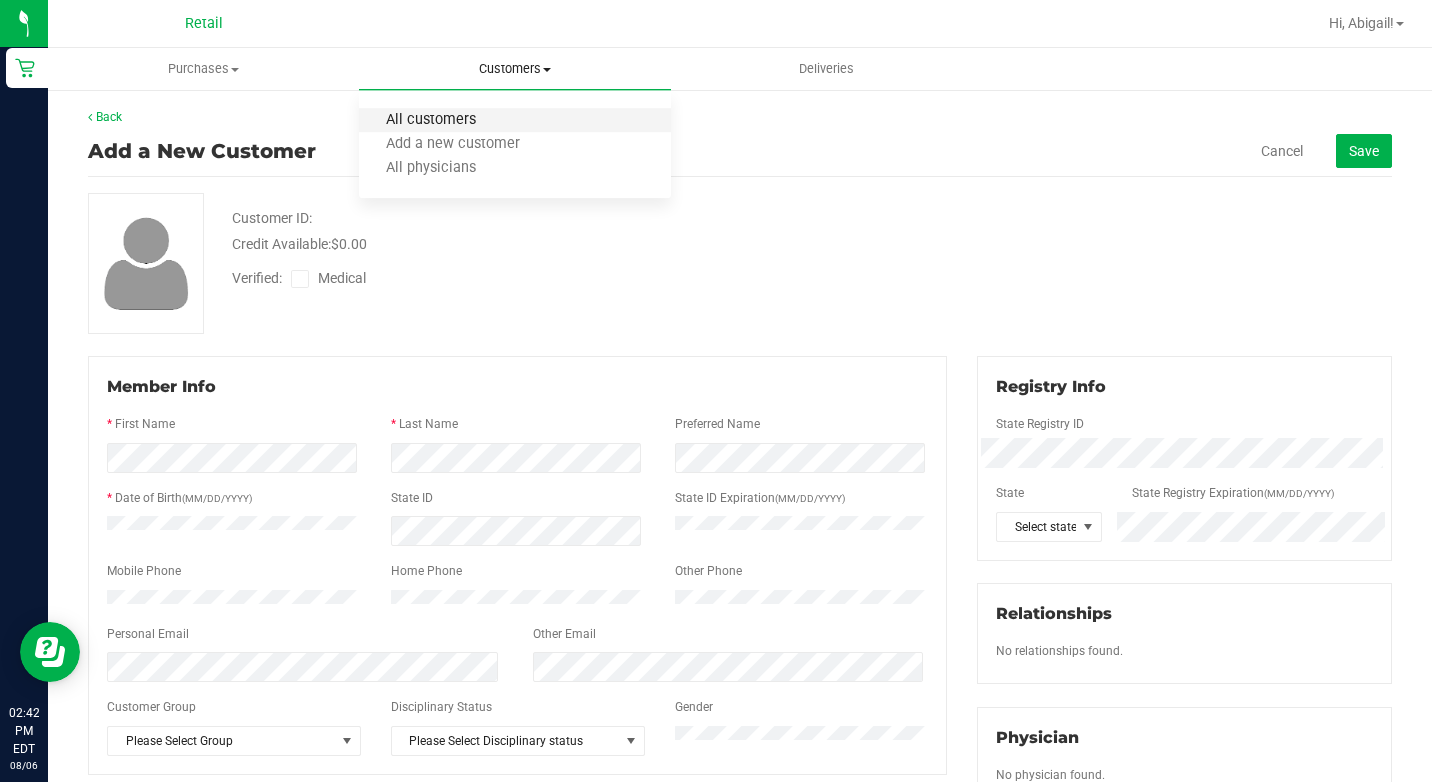 click on "All customers" at bounding box center (431, 120) 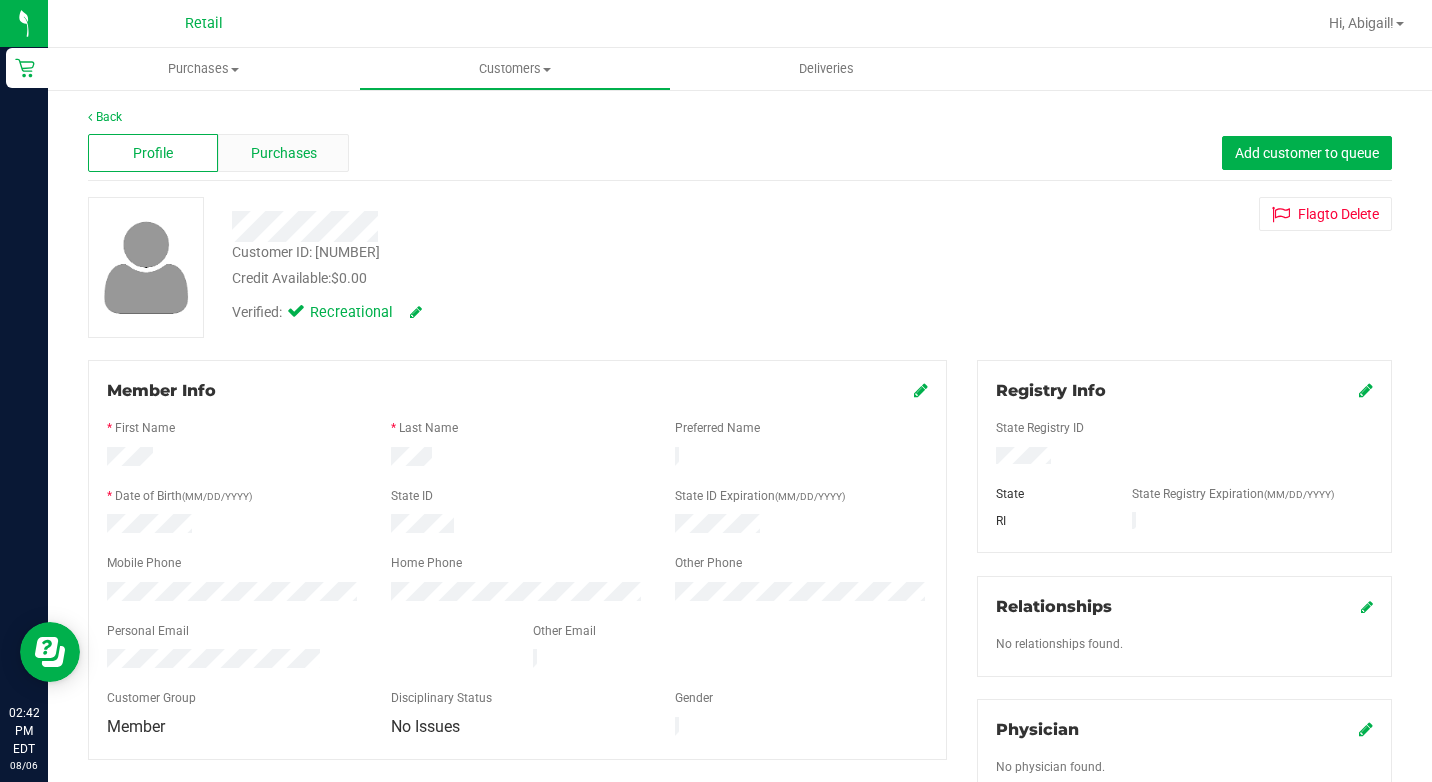 click on "Purchases" at bounding box center [284, 153] 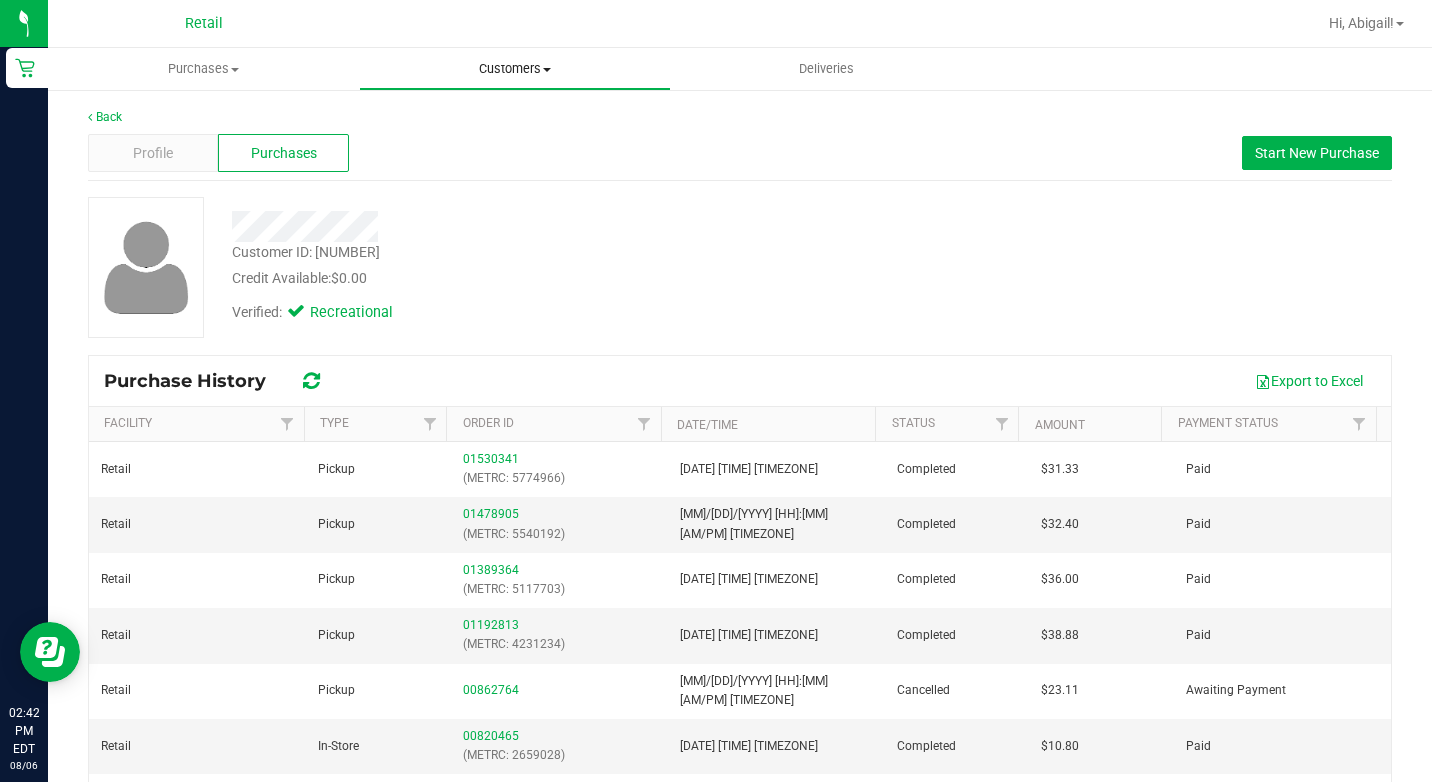 click on "Customers" at bounding box center (514, 69) 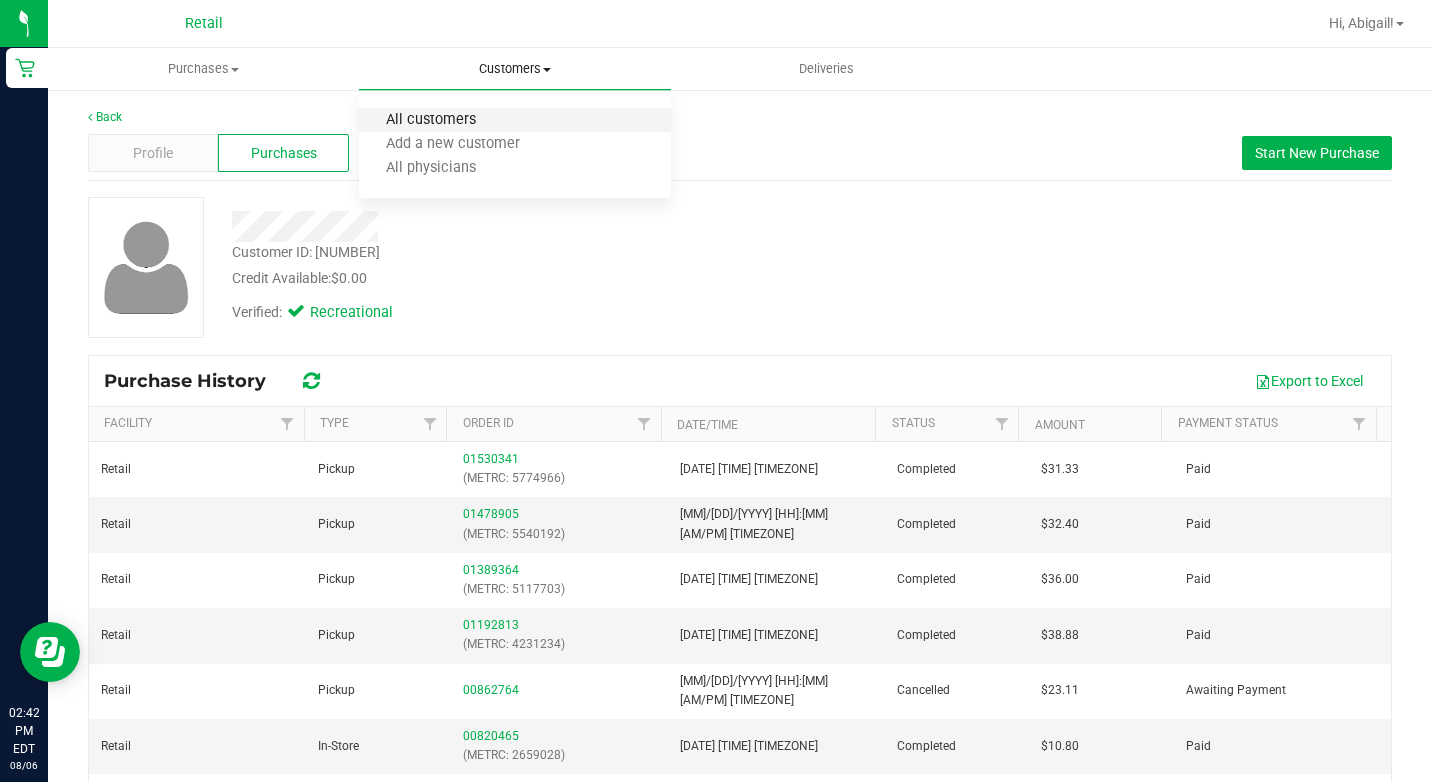 click on "All customers" at bounding box center (431, 120) 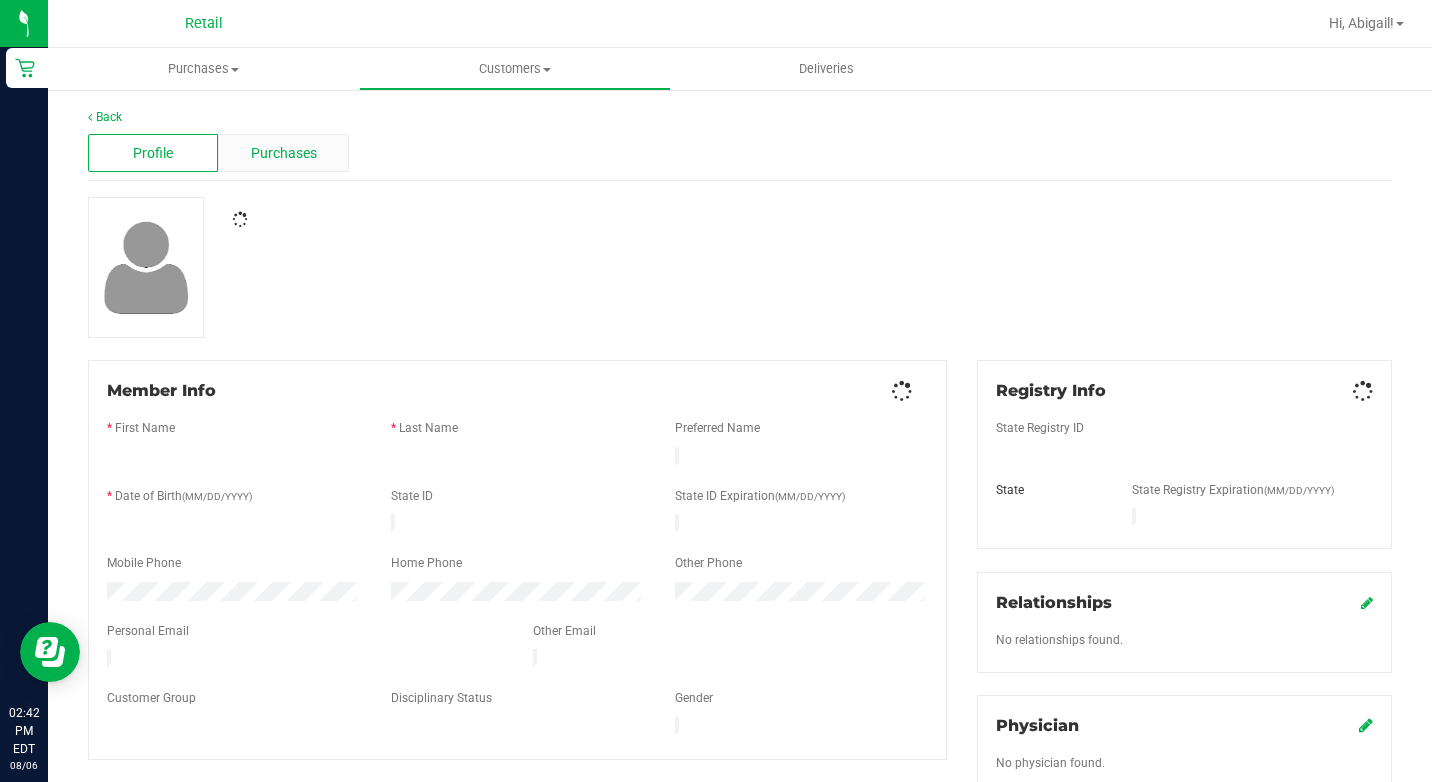 click on "Purchases" at bounding box center (284, 153) 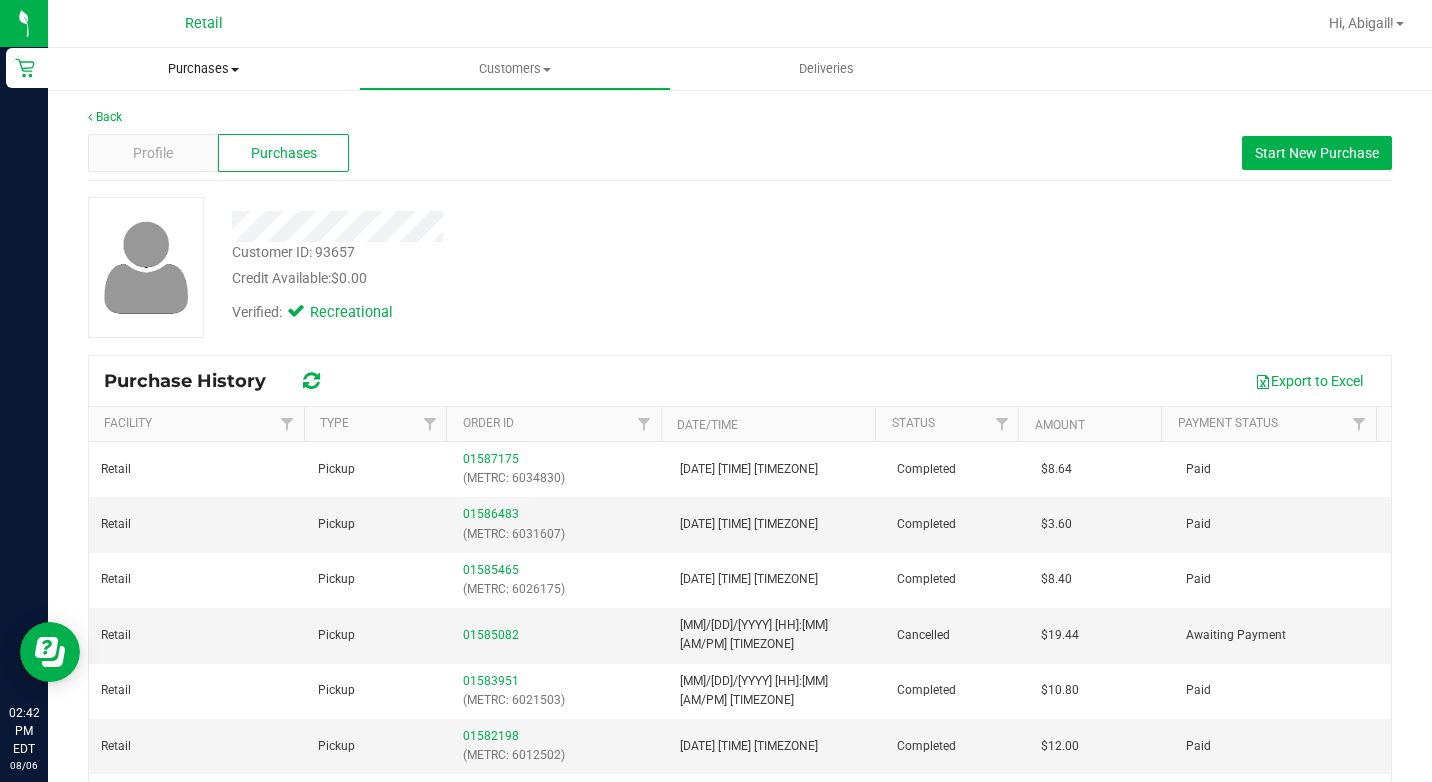 click on "Purchases" at bounding box center (203, 69) 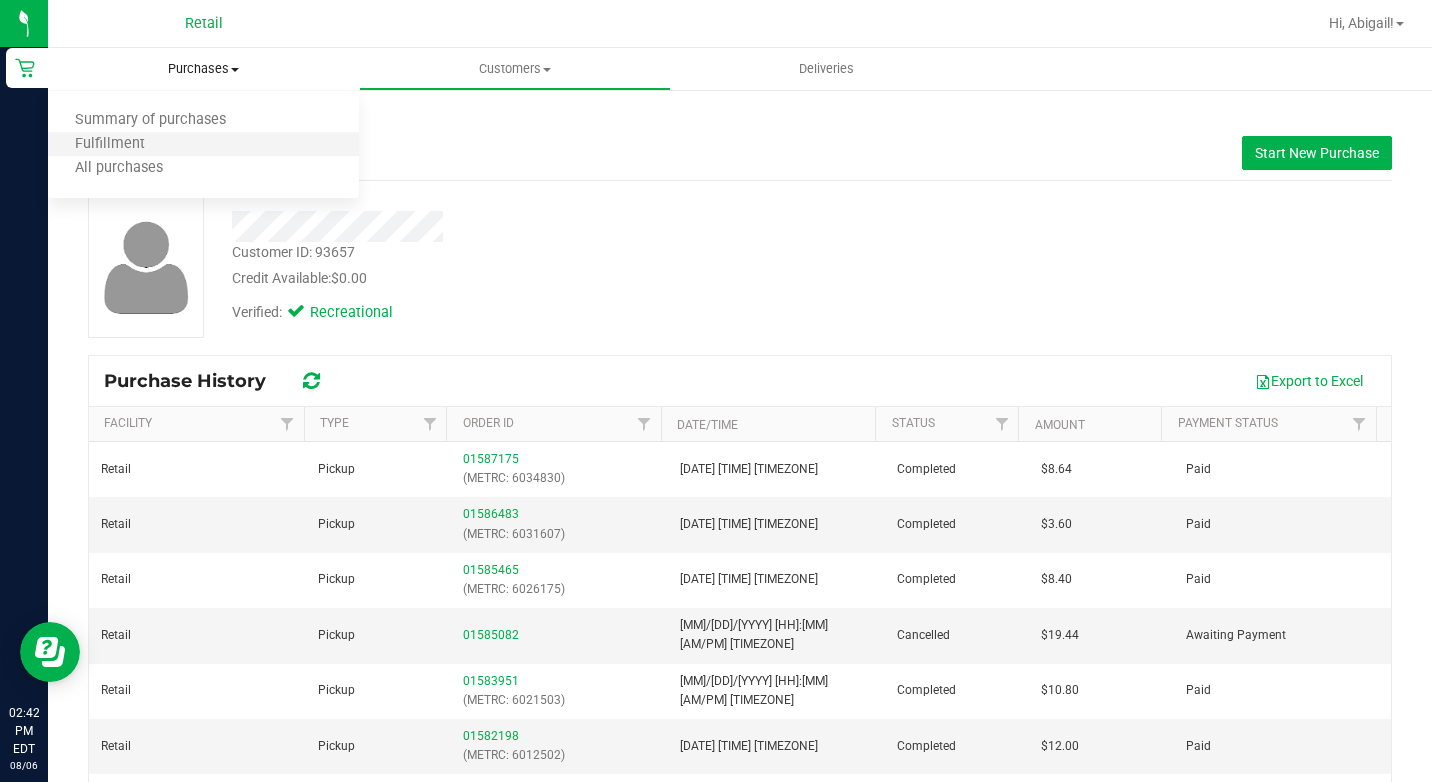 click on "Fulfillment" at bounding box center (203, 145) 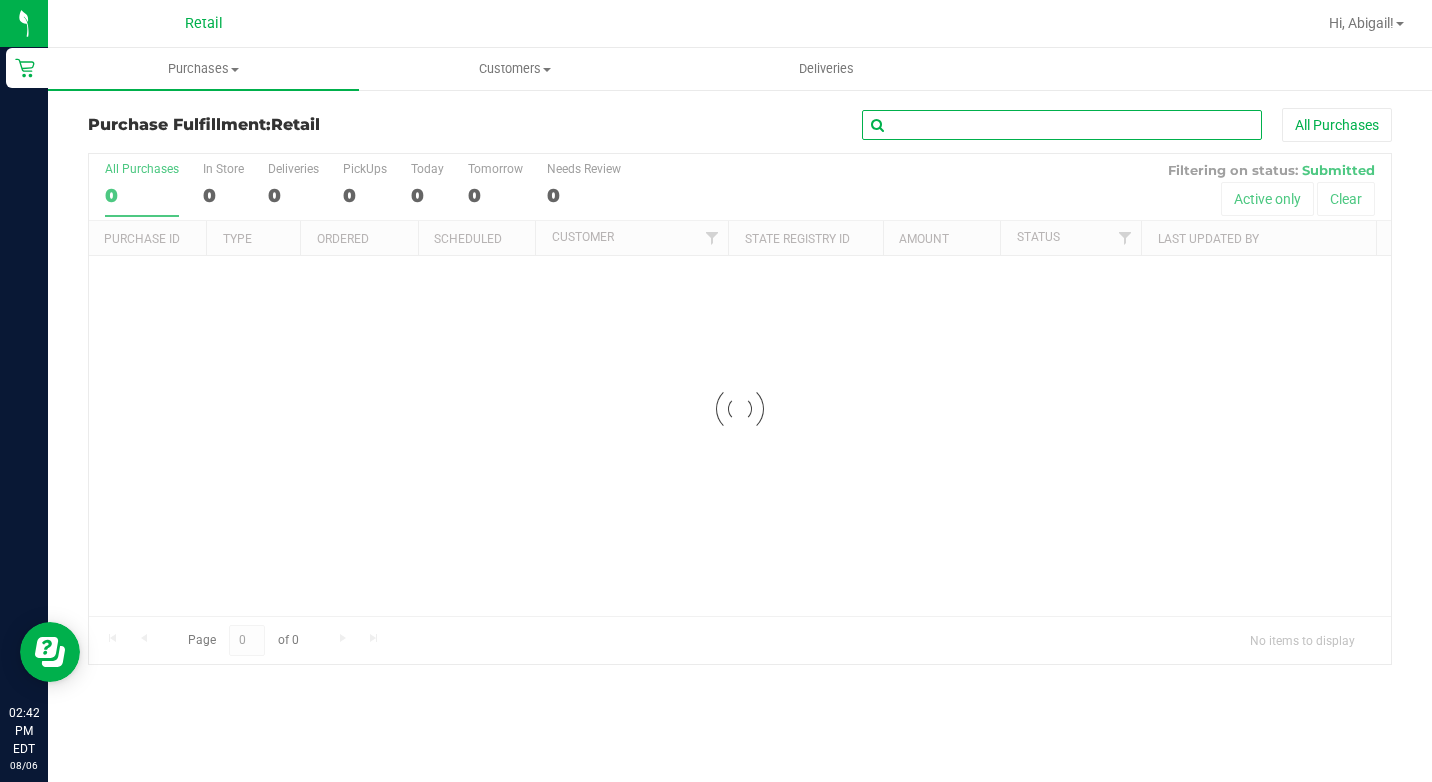 click at bounding box center [1062, 125] 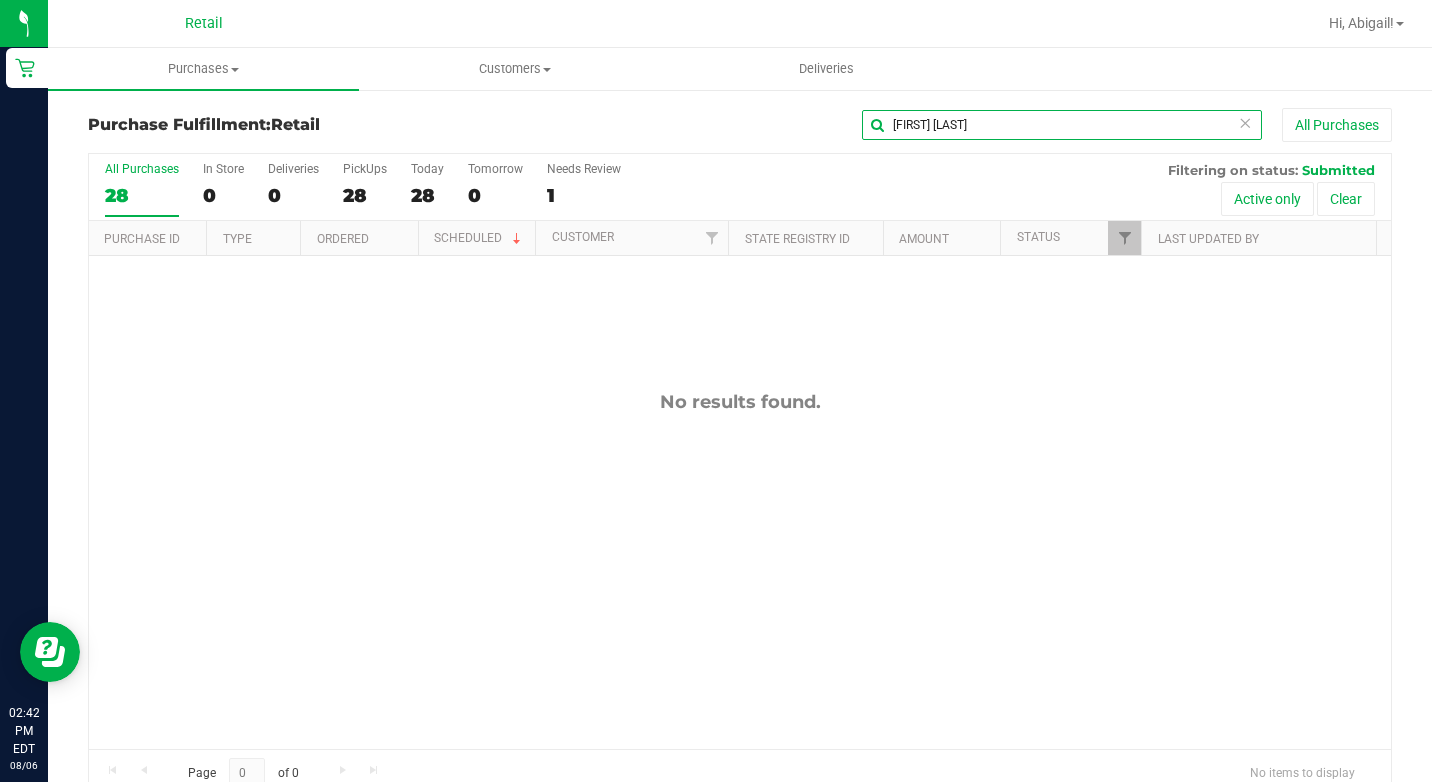 drag, startPoint x: 963, startPoint y: 128, endPoint x: 791, endPoint y: 134, distance: 172.10461 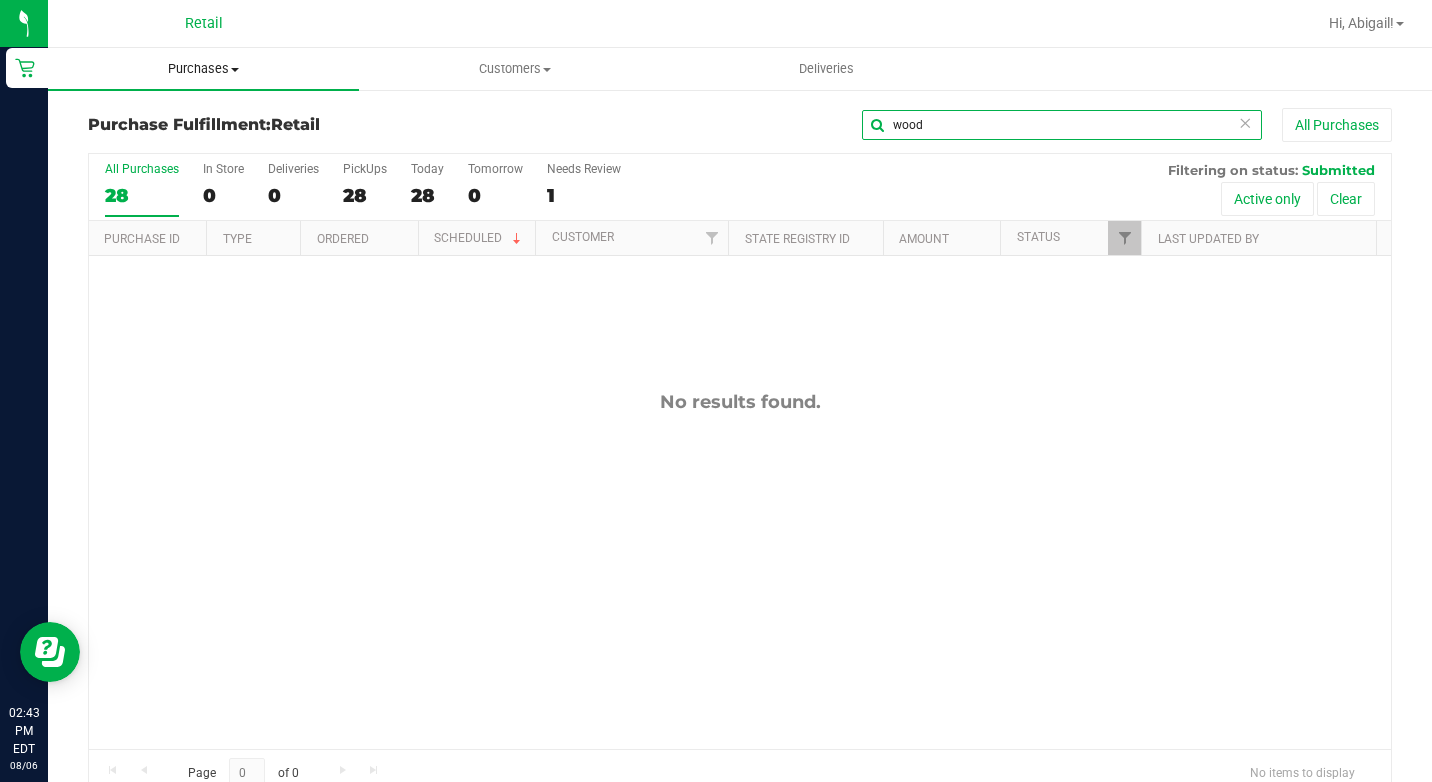 type on "wood" 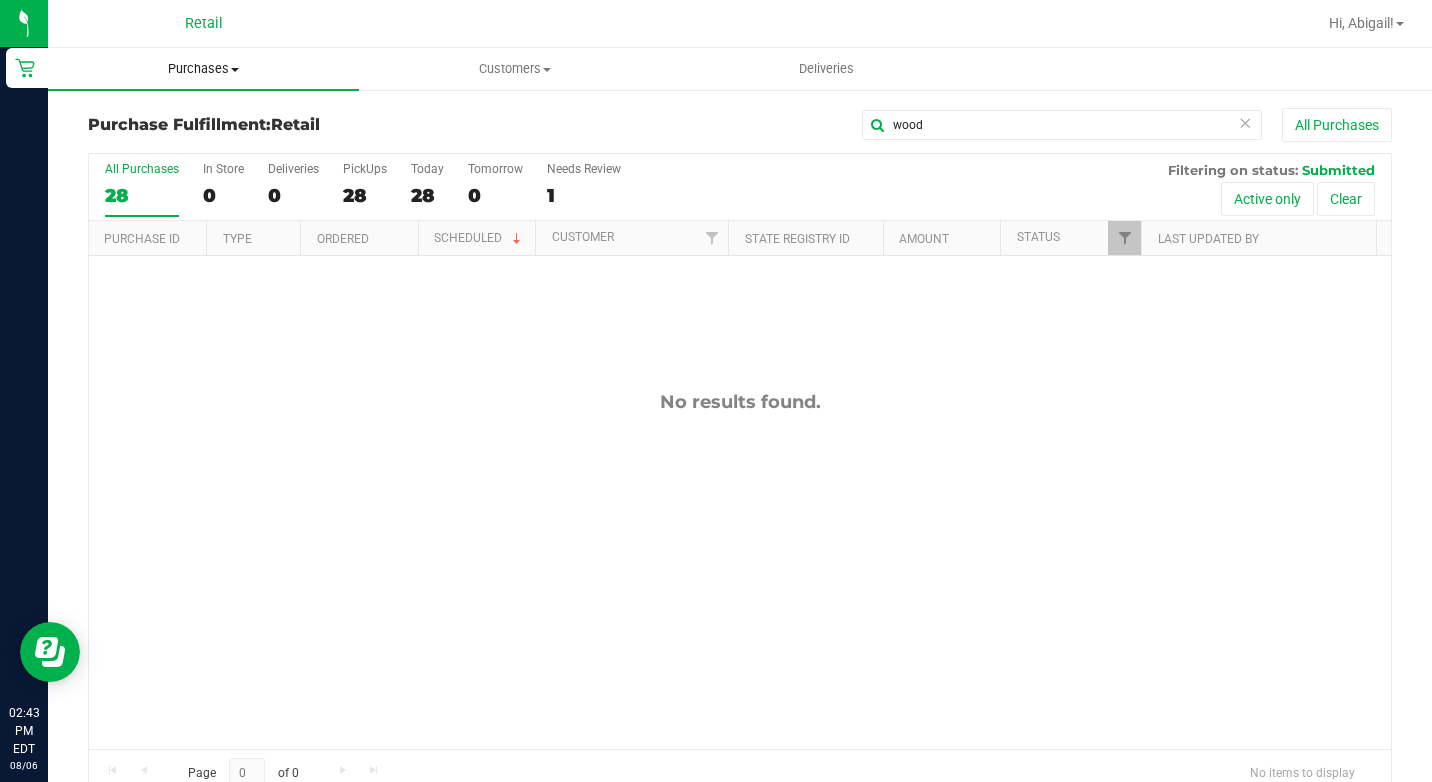 drag, startPoint x: 203, startPoint y: 78, endPoint x: 193, endPoint y: 84, distance: 11.661903 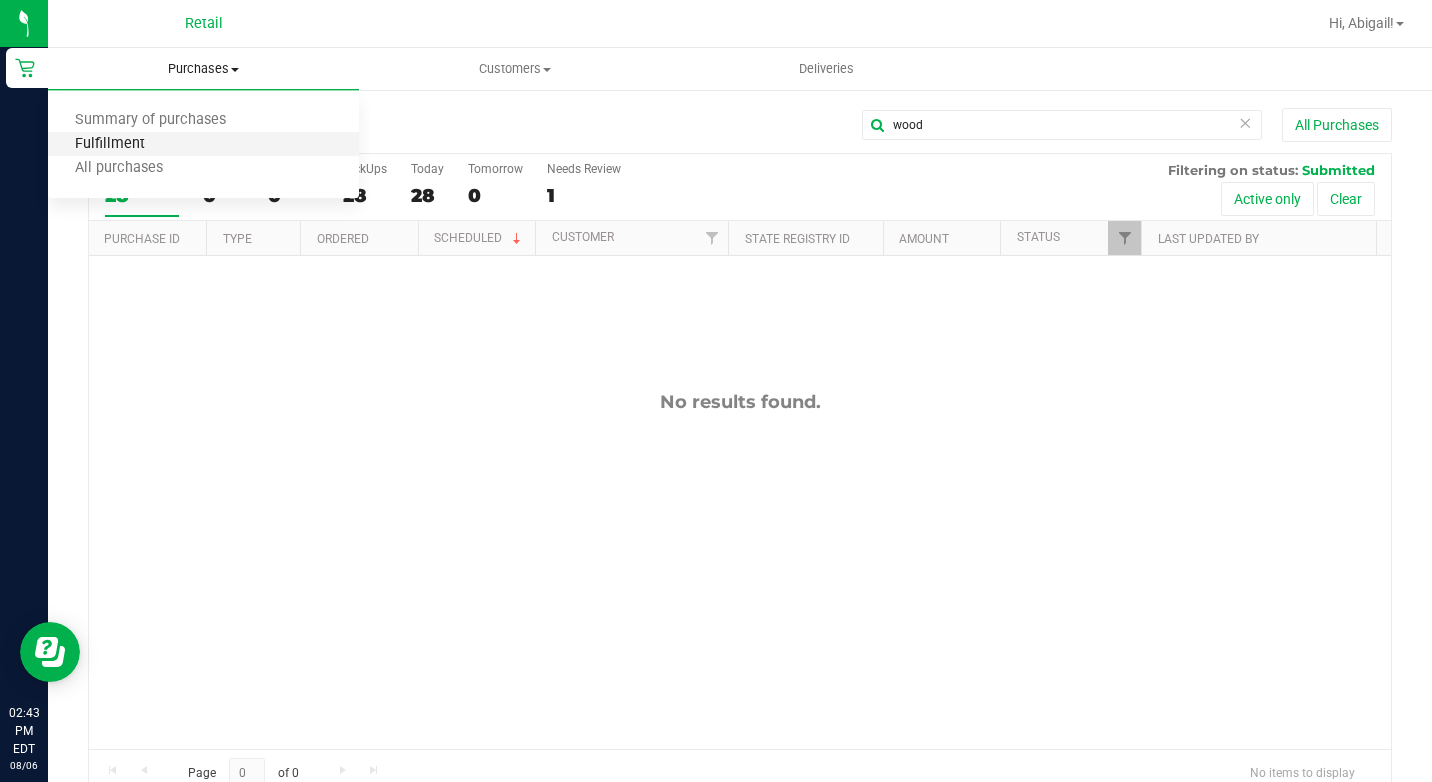 click on "Fulfillment" at bounding box center [110, 144] 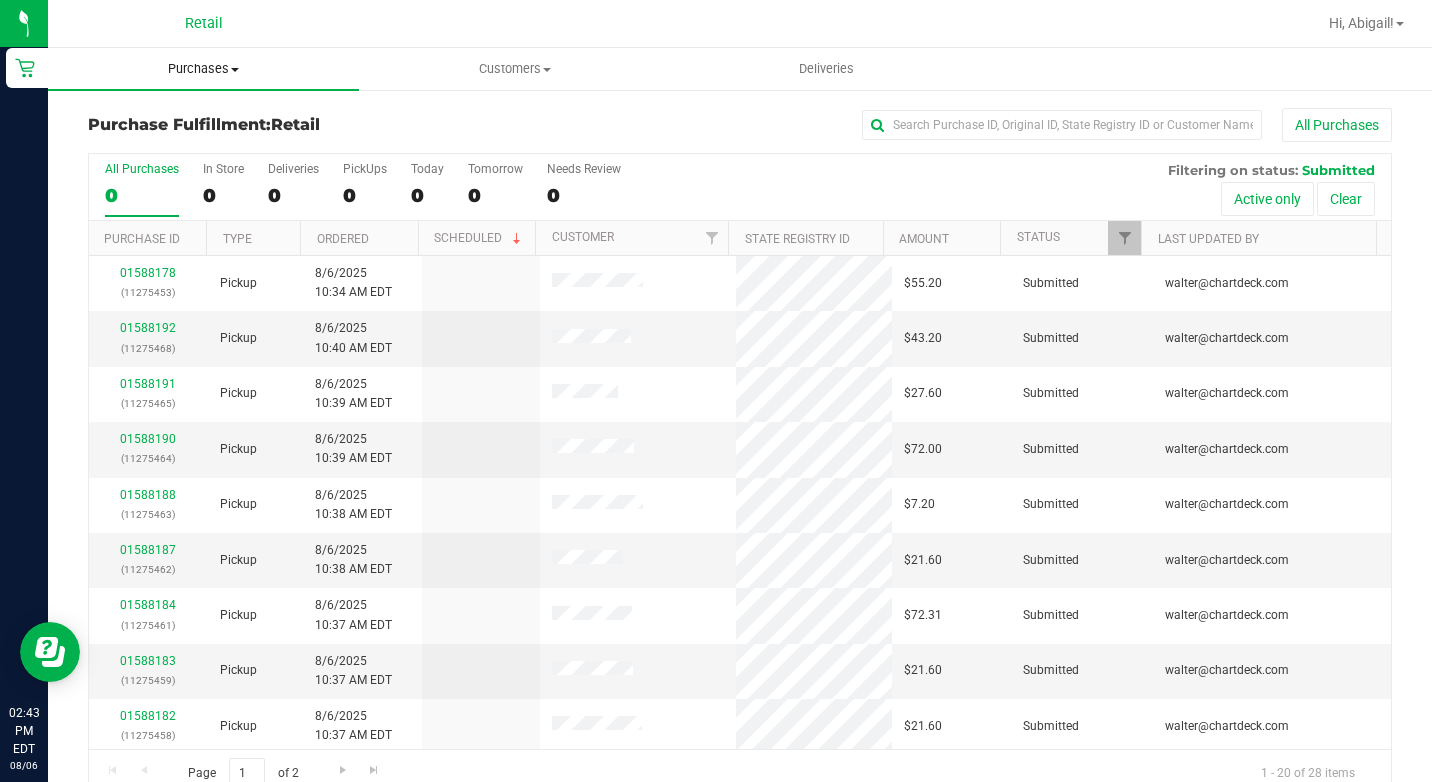 click on "Purchases" at bounding box center (203, 69) 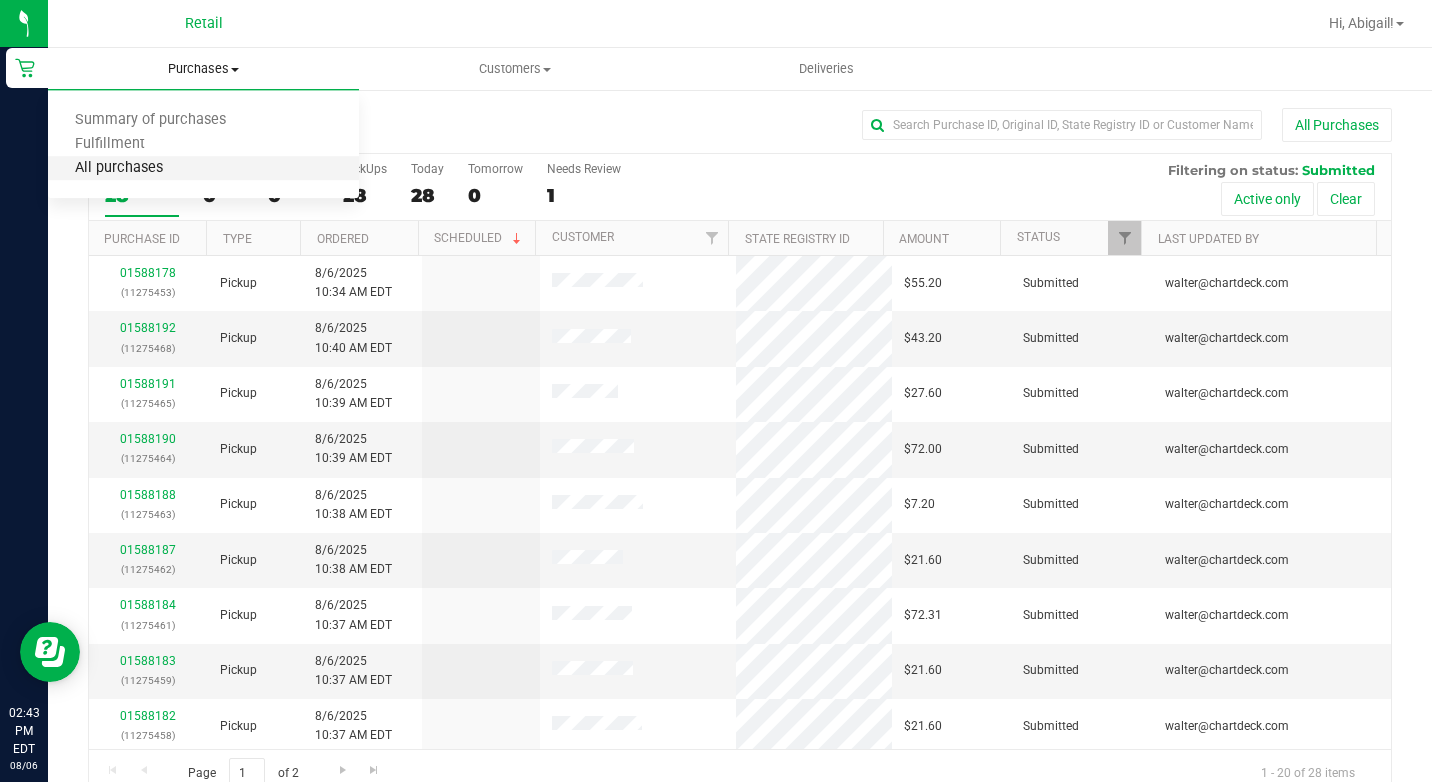 click on "All purchases" at bounding box center (119, 168) 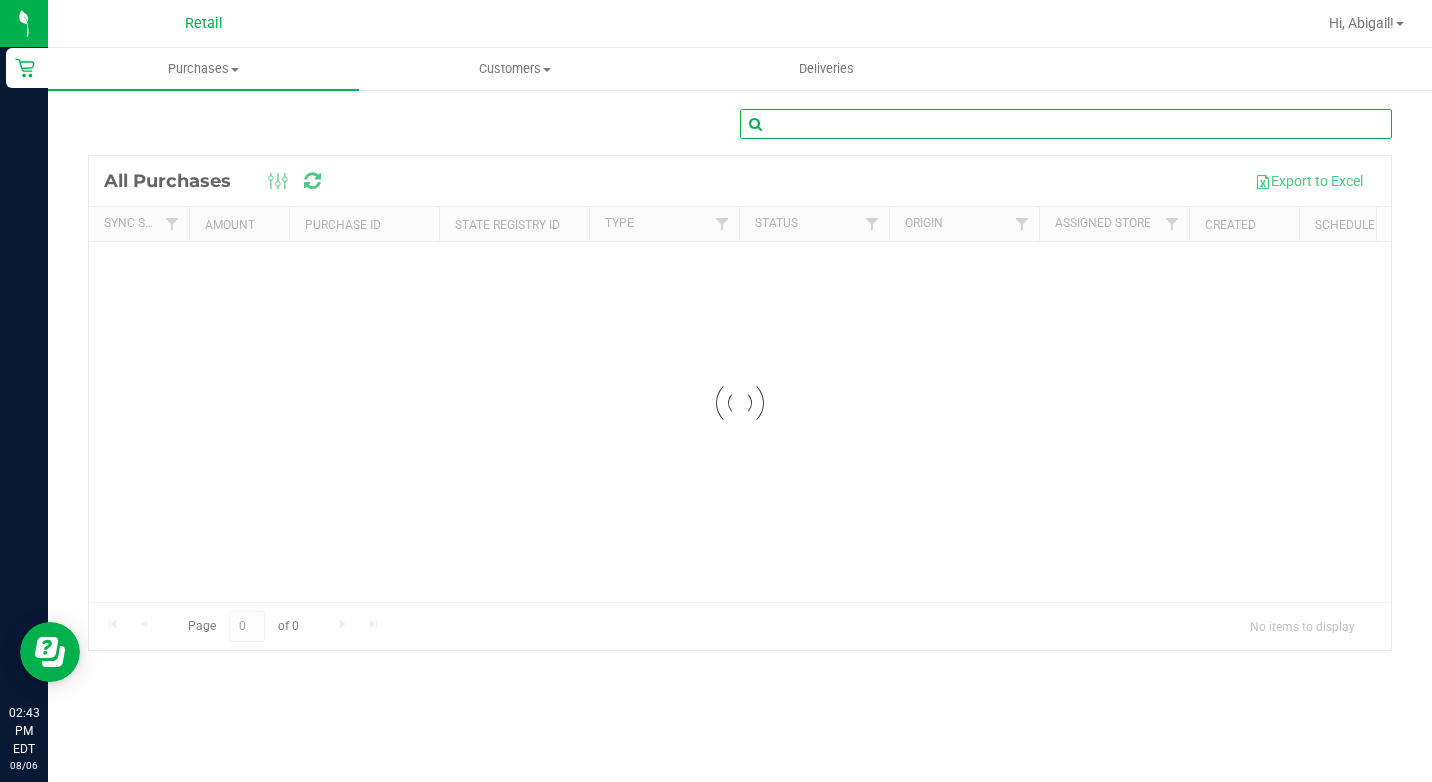 click at bounding box center (1066, 124) 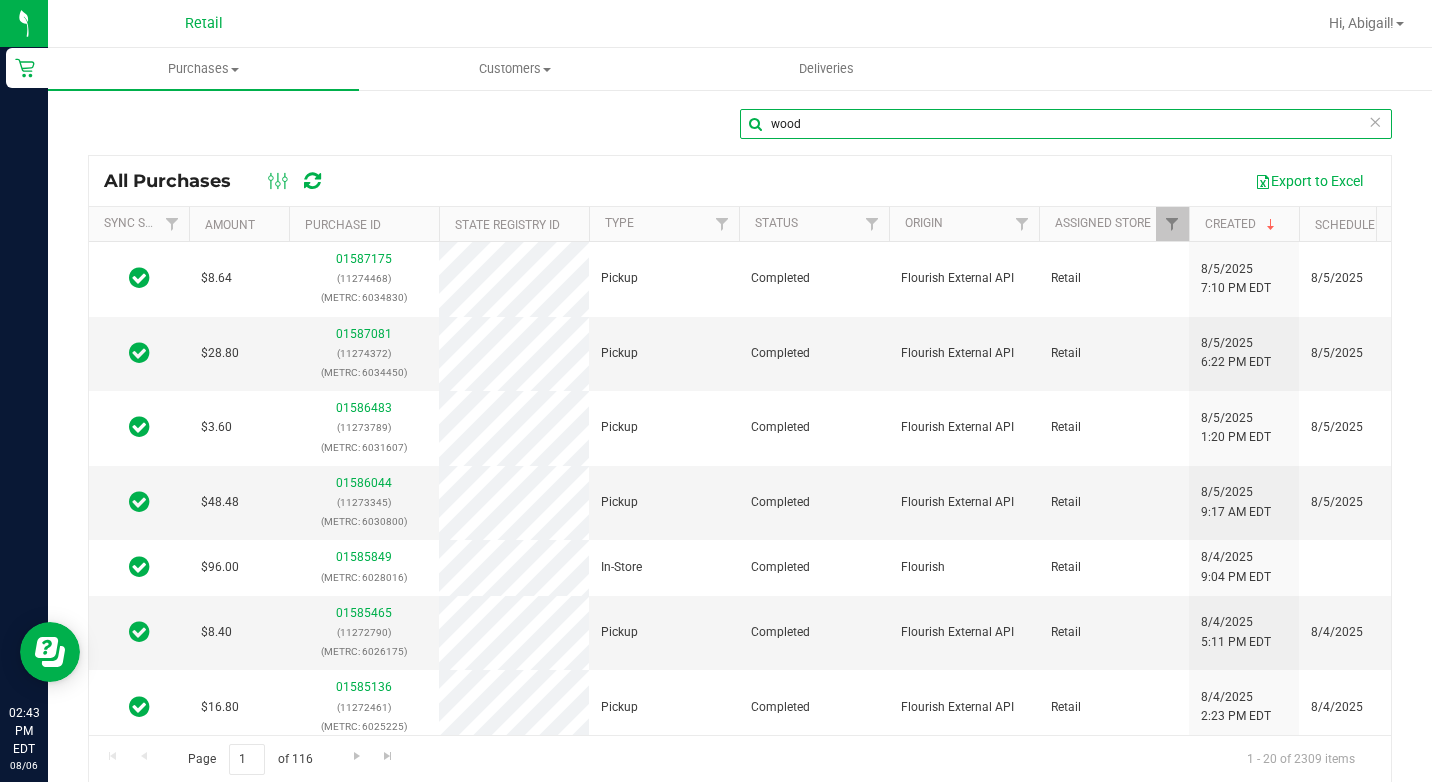 scroll, scrollTop: 0, scrollLeft: 77, axis: horizontal 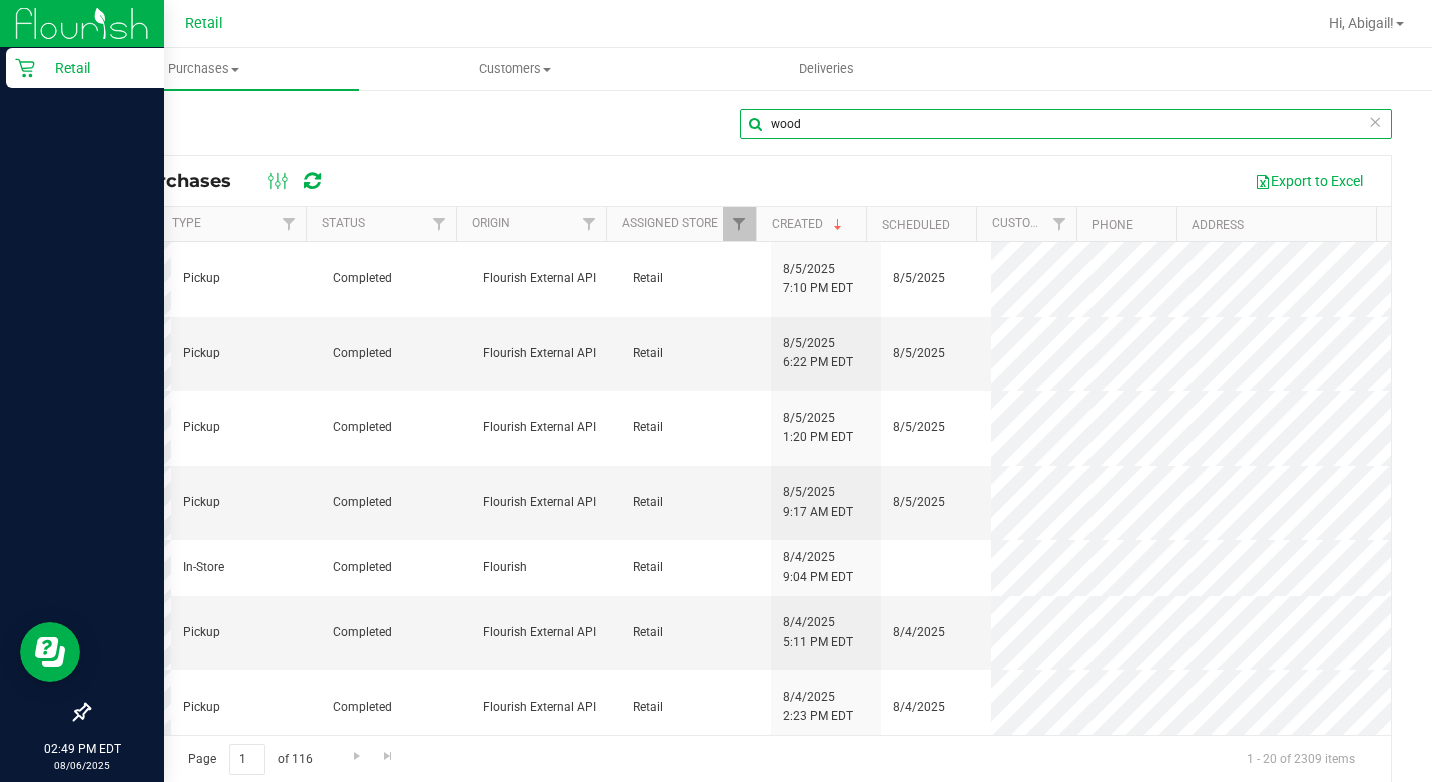 type on "wood" 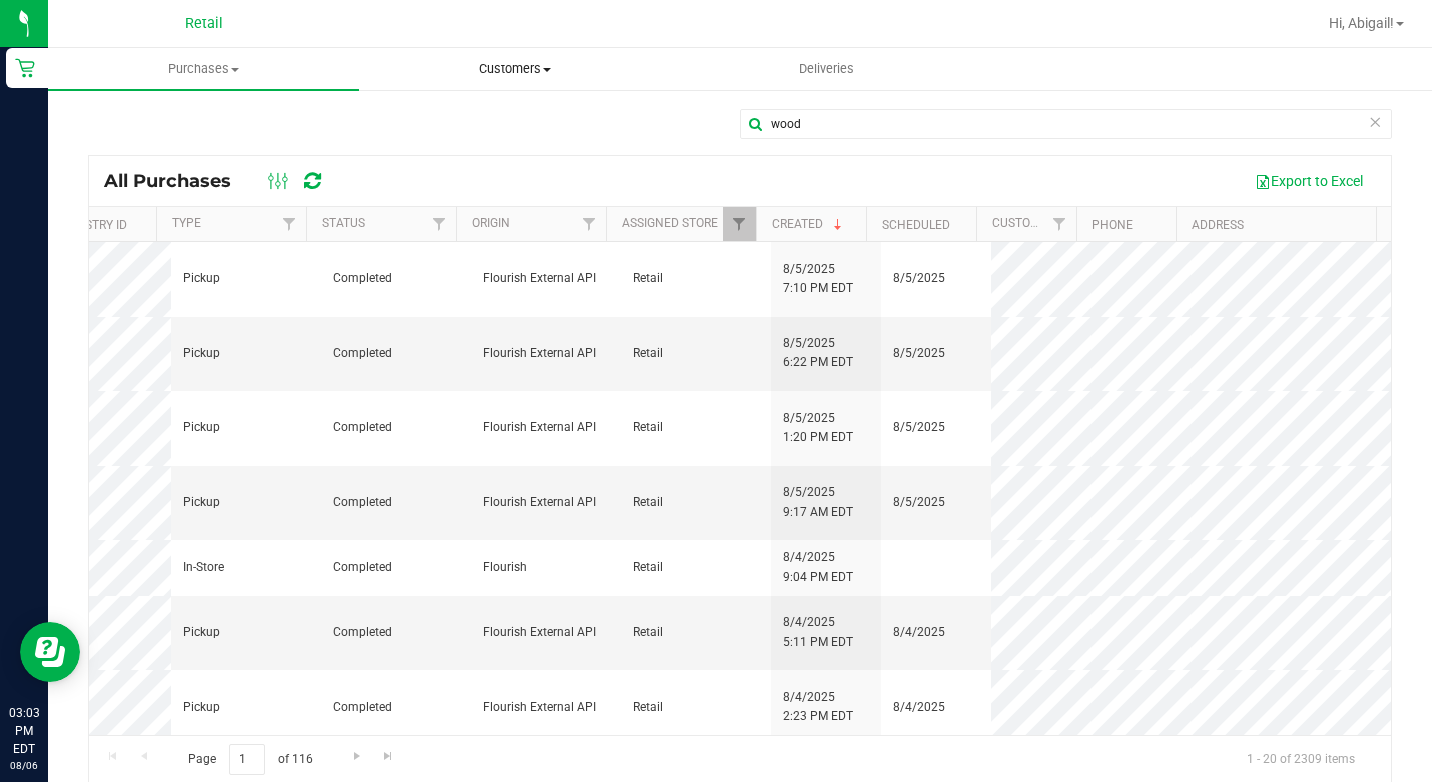 click on "Customers" at bounding box center (514, 69) 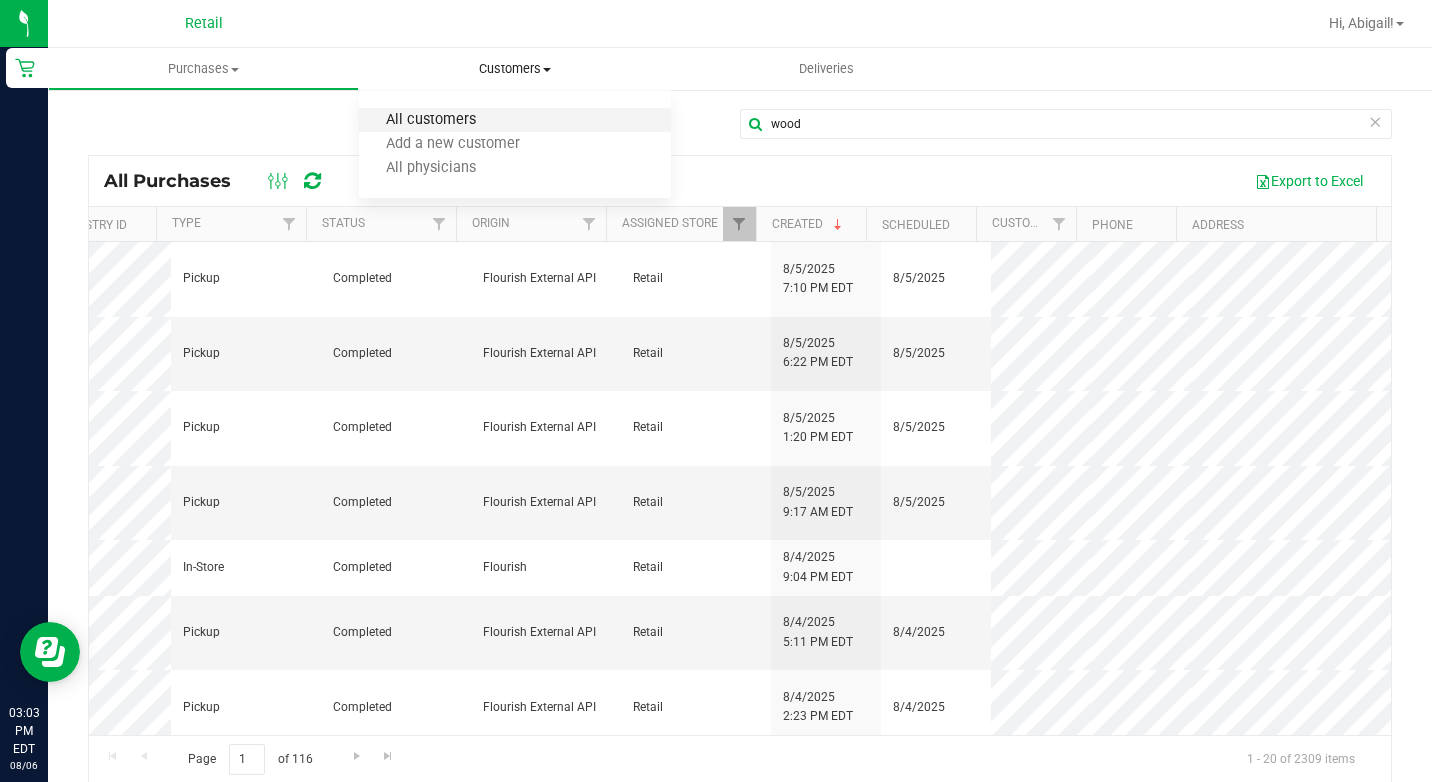click on "All customers" at bounding box center [431, 120] 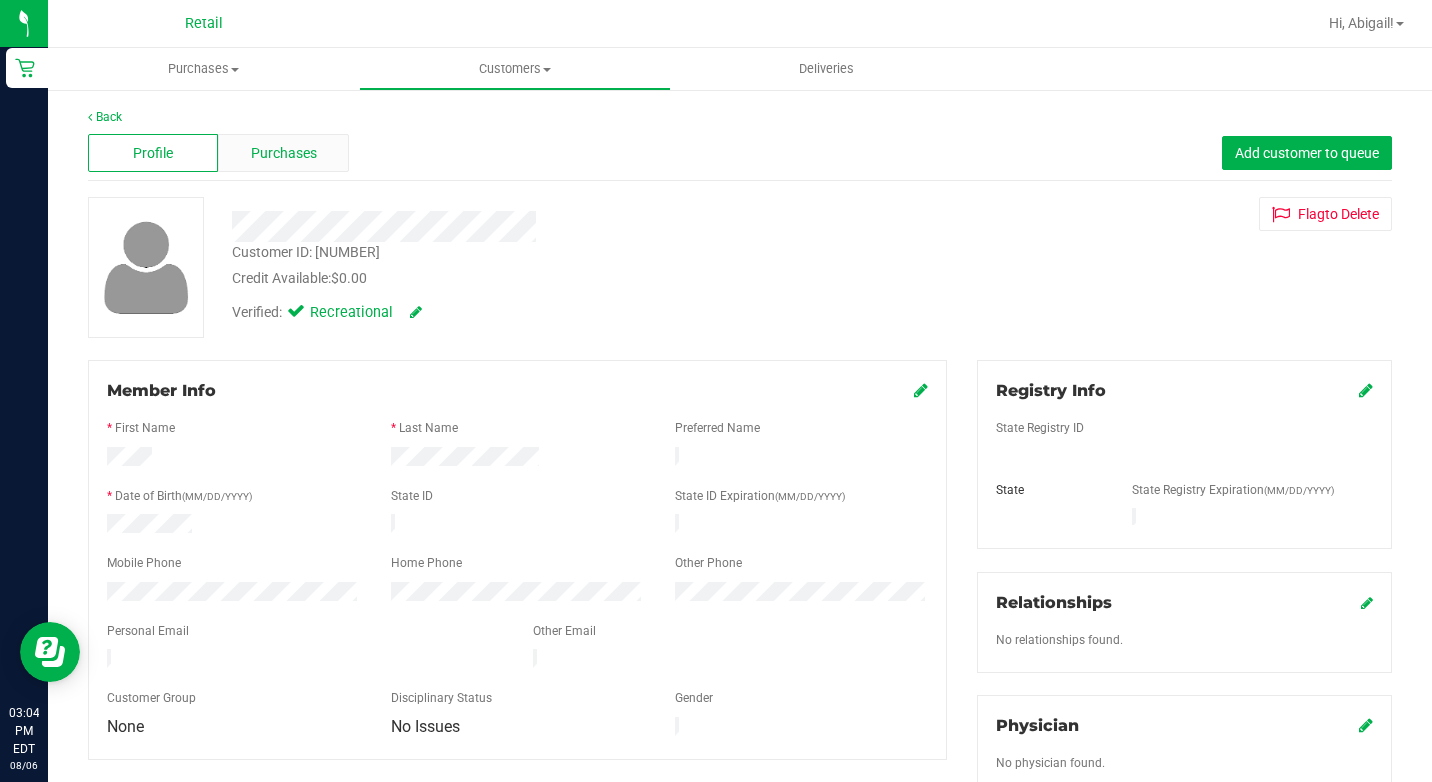 click on "Purchases" at bounding box center (283, 153) 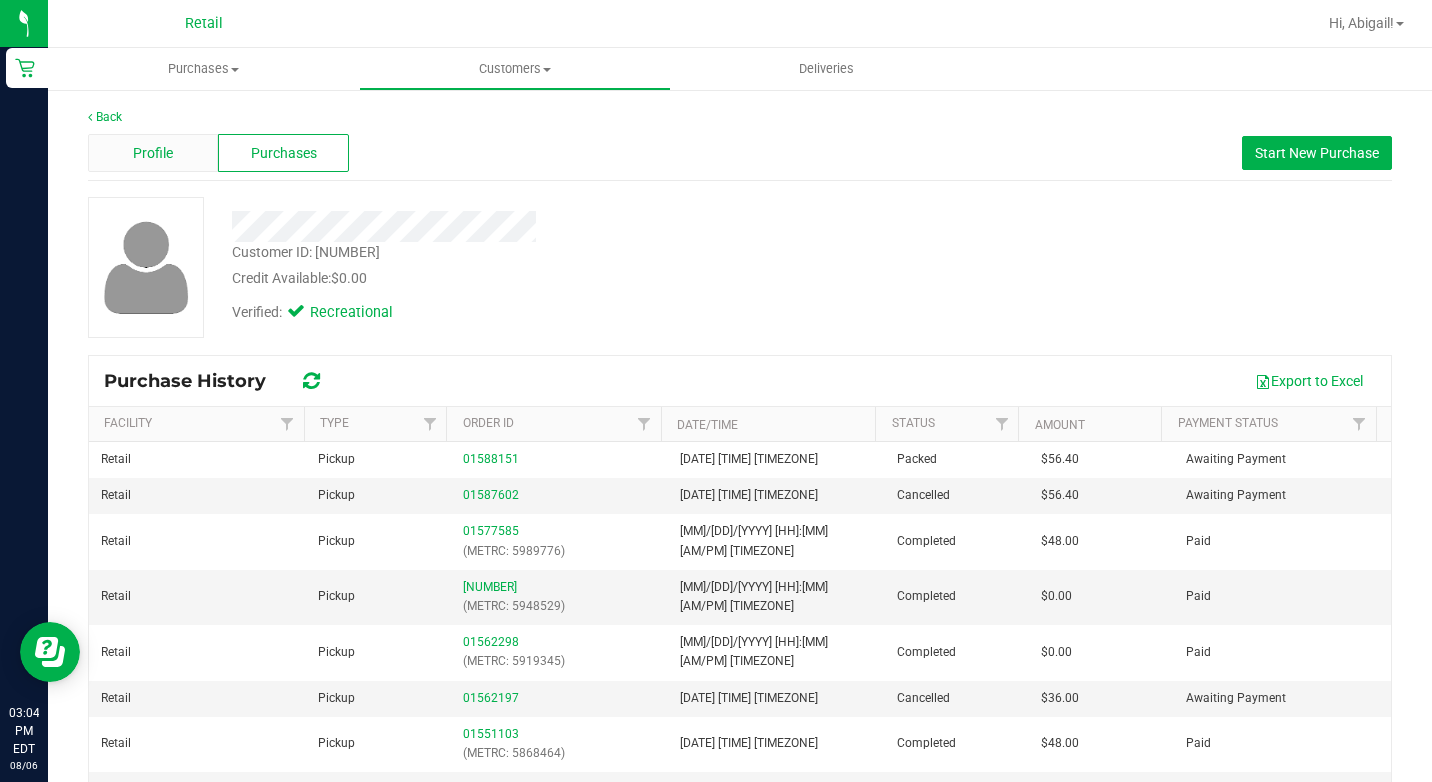 click on "Profile" at bounding box center [153, 153] 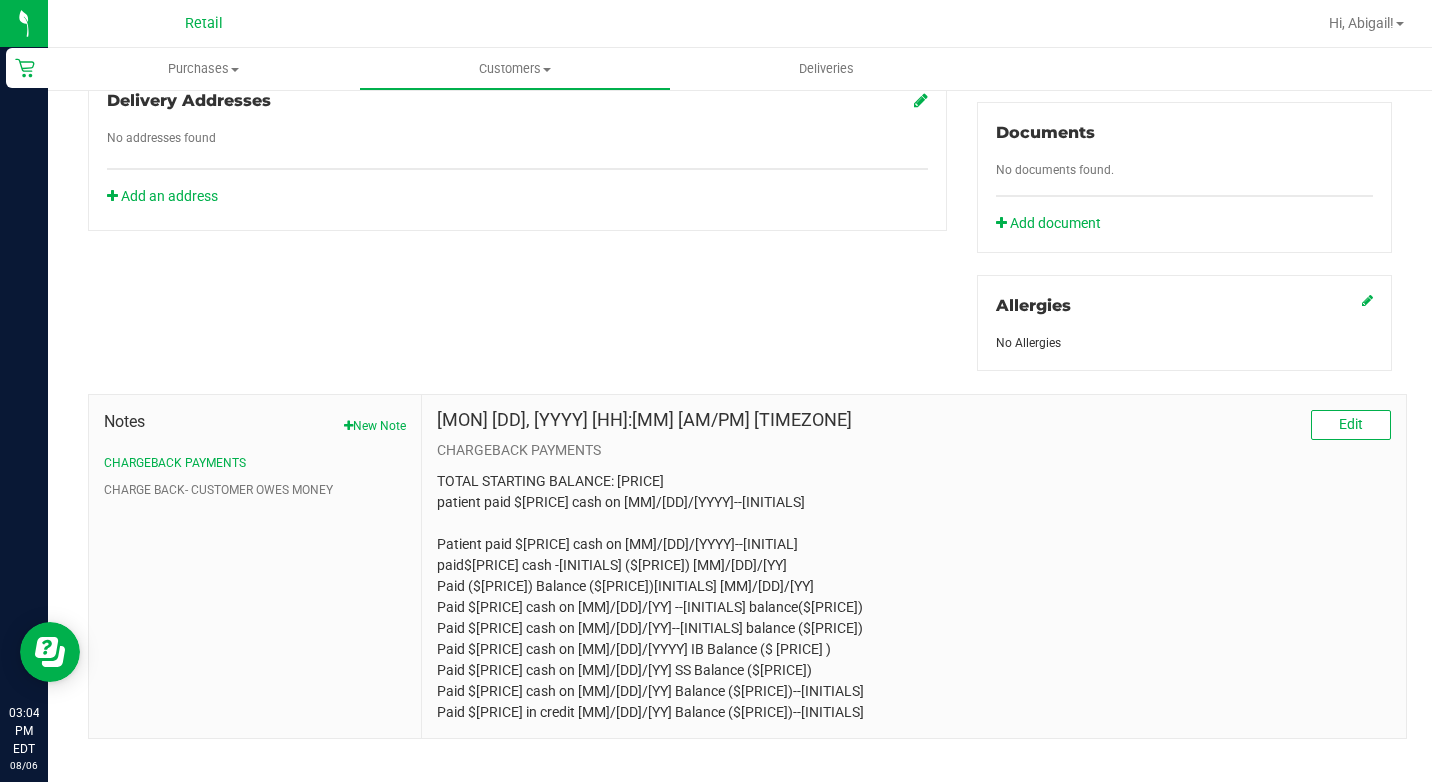 scroll, scrollTop: 716, scrollLeft: 0, axis: vertical 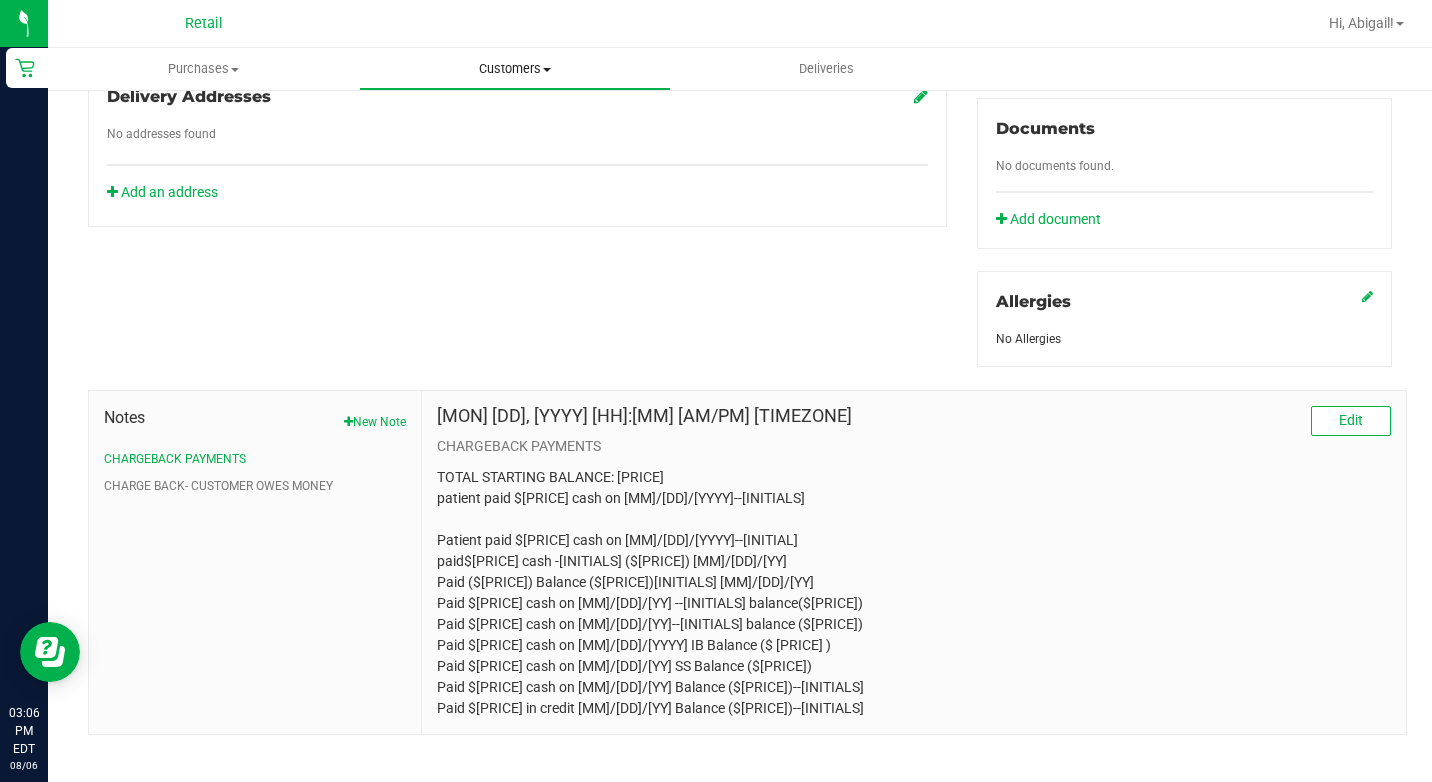 drag, startPoint x: 497, startPoint y: 75, endPoint x: 486, endPoint y: 83, distance: 13.601471 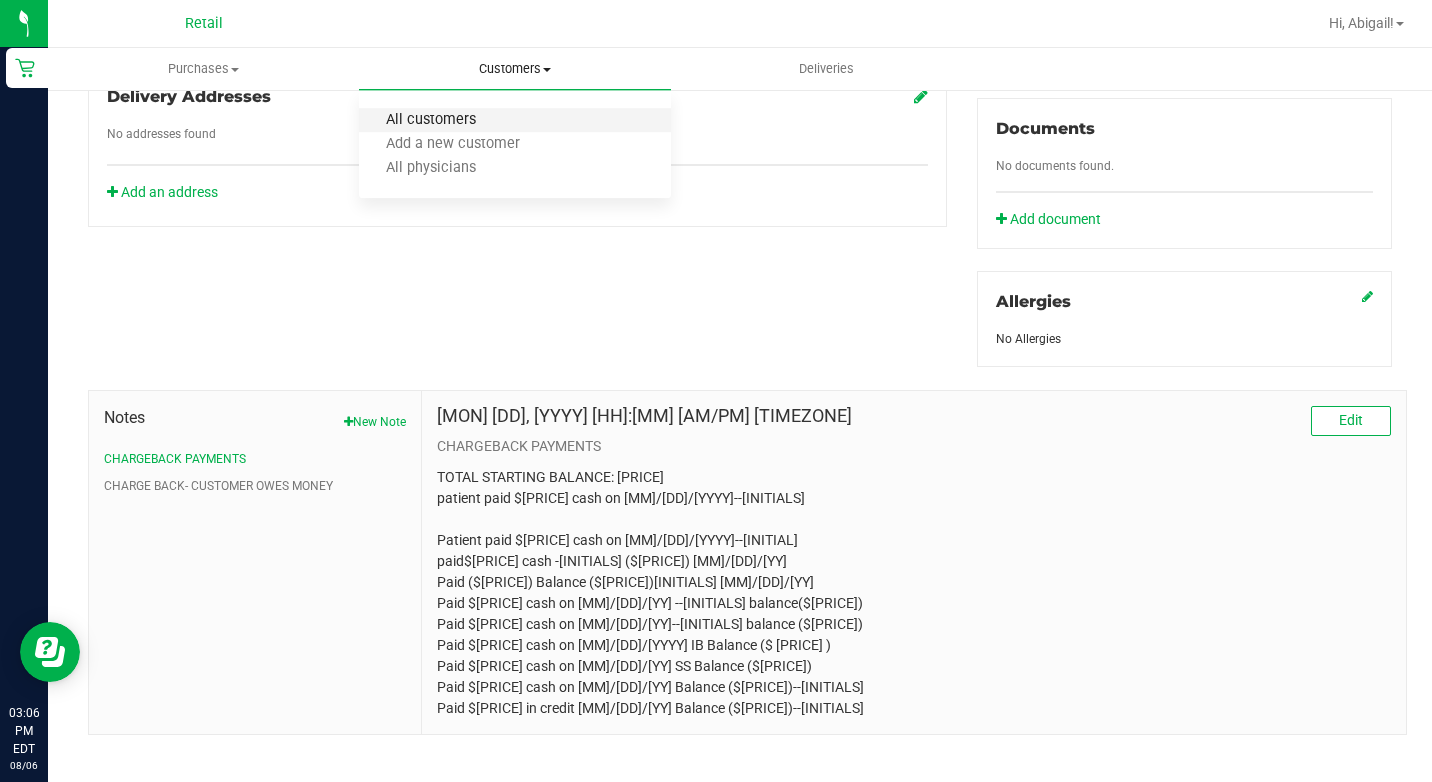 click on "All customers" at bounding box center [431, 120] 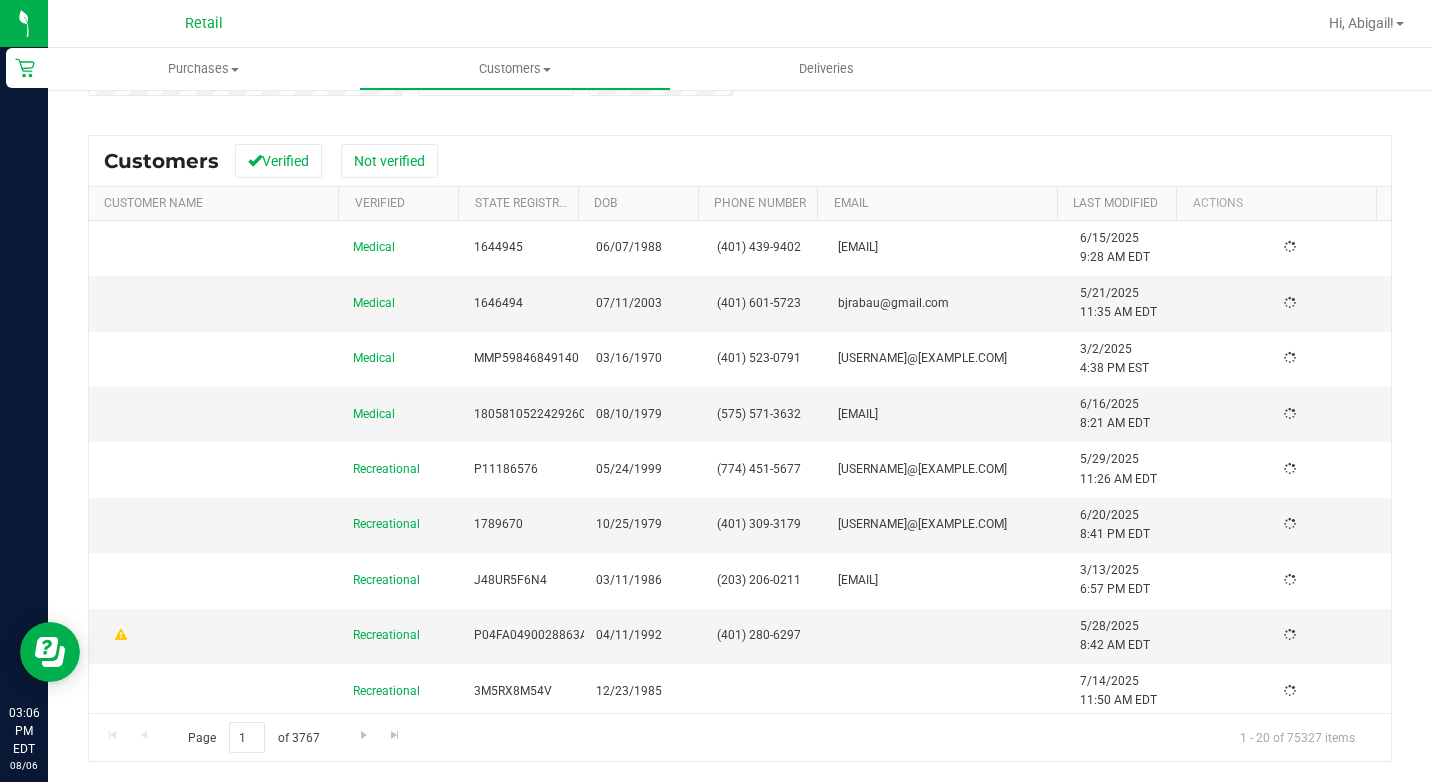 scroll, scrollTop: 0, scrollLeft: 0, axis: both 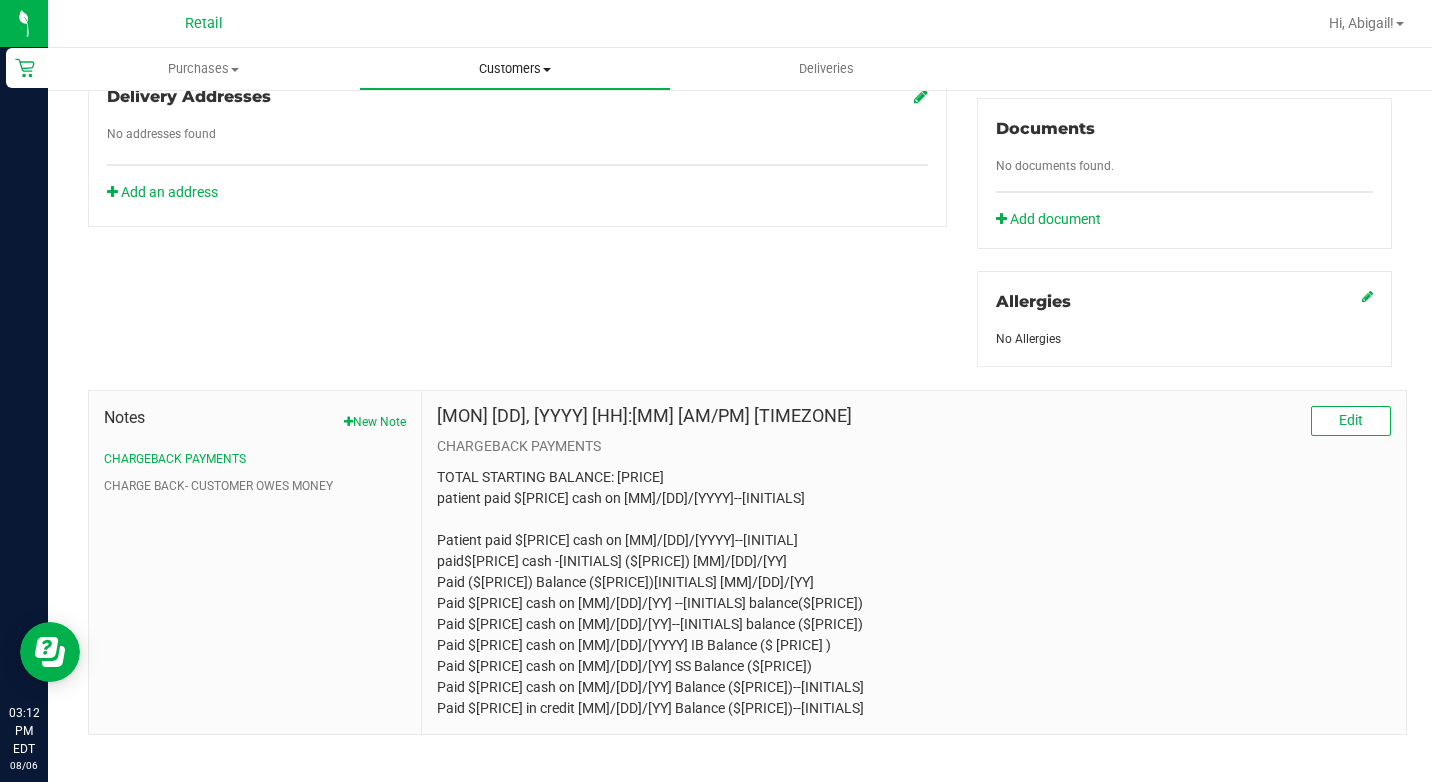 click on "Customers" at bounding box center (514, 69) 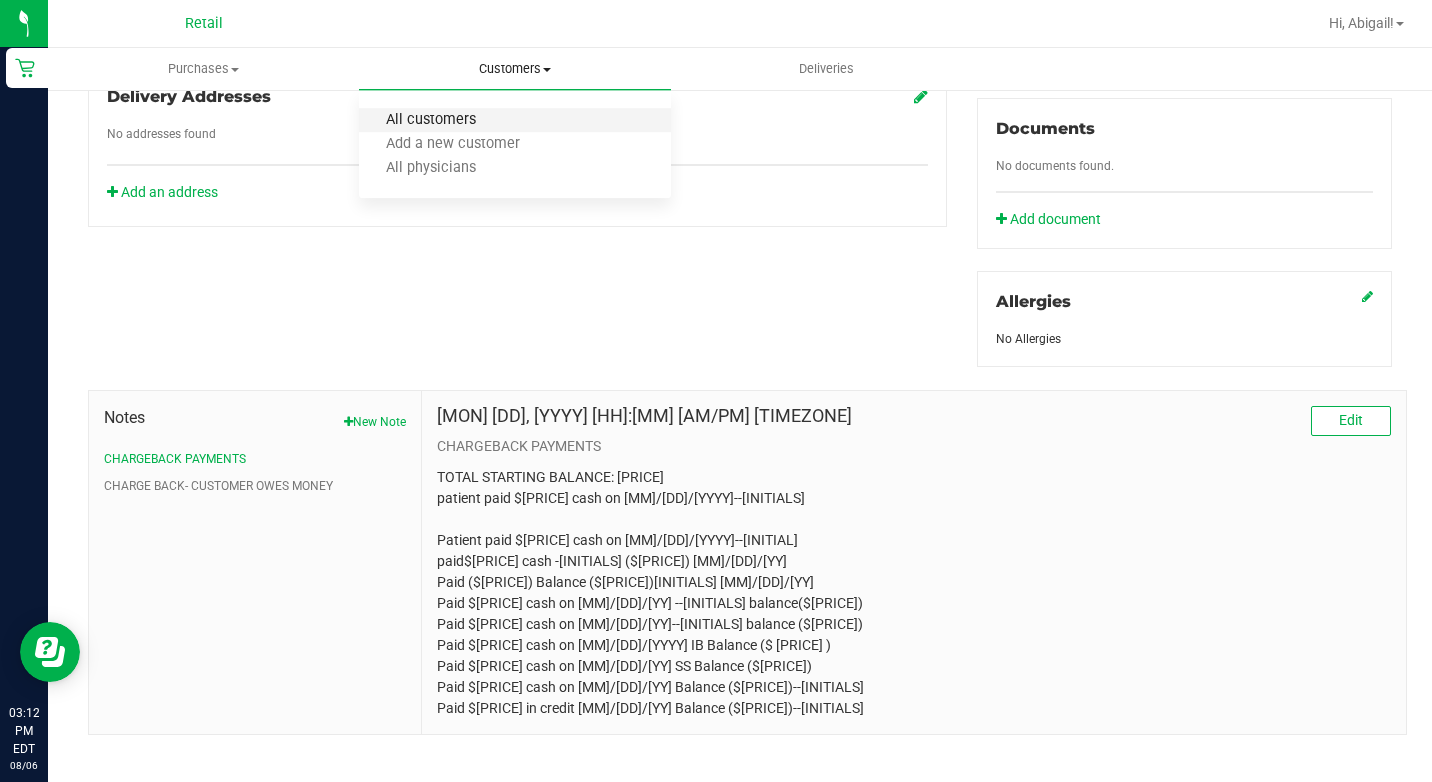 click on "All customers" at bounding box center [431, 120] 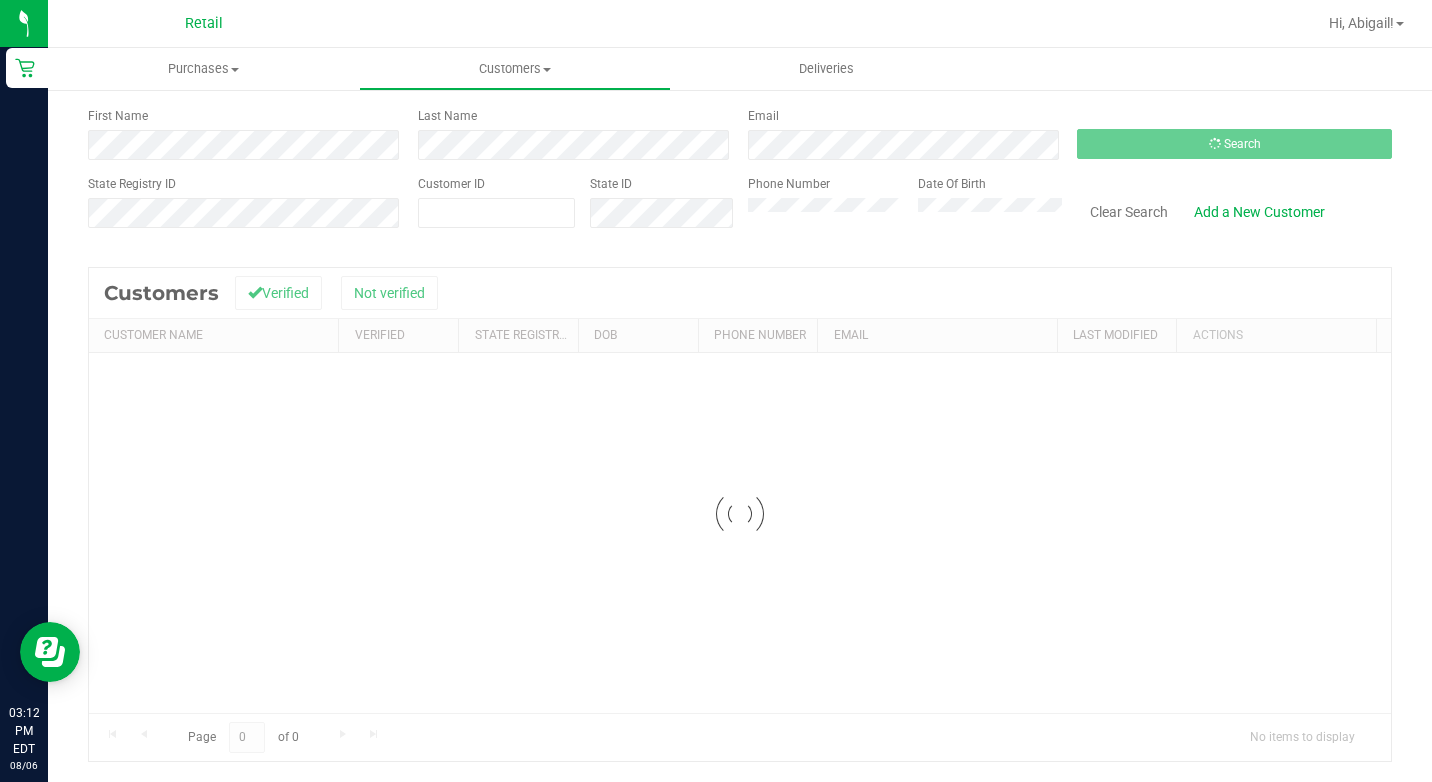 scroll, scrollTop: 0, scrollLeft: 0, axis: both 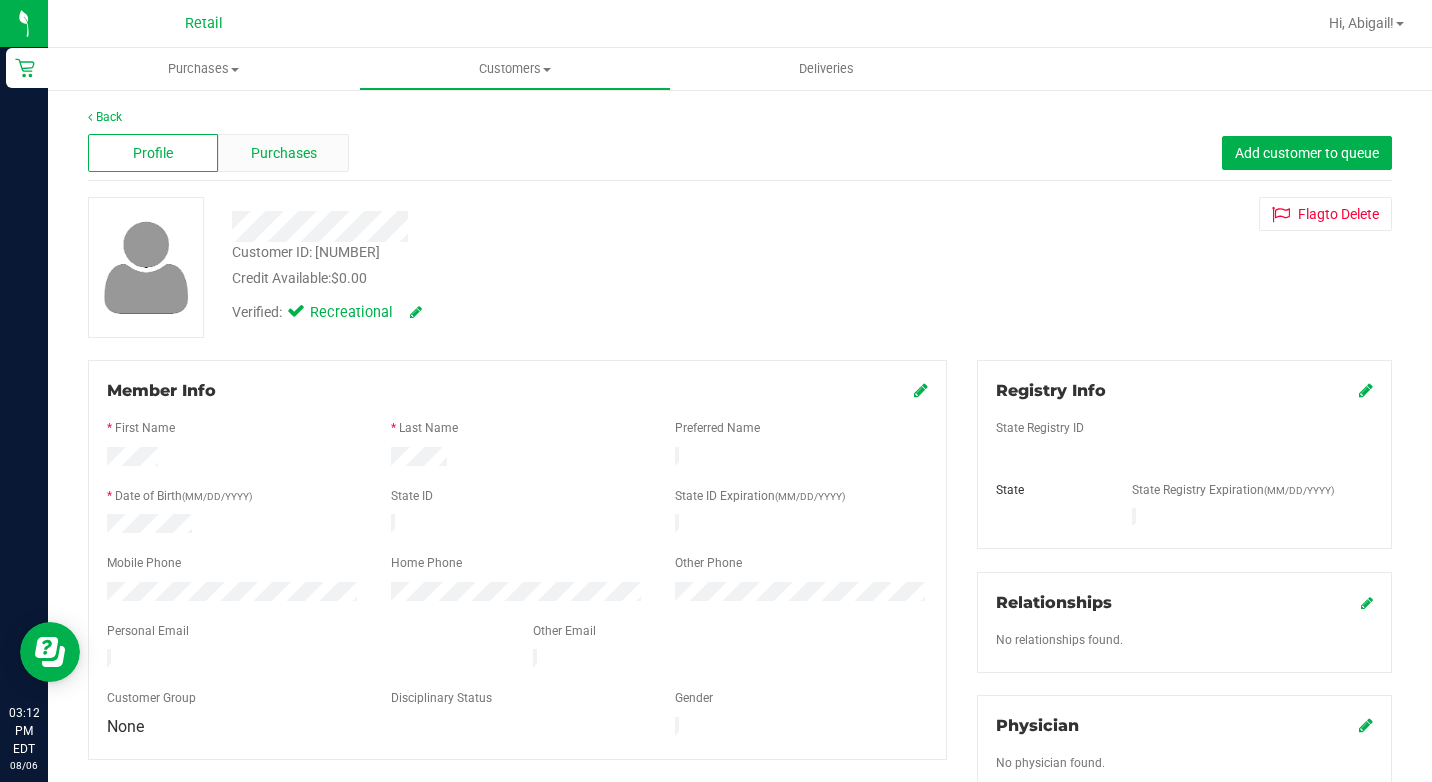 click on "Purchases" at bounding box center (284, 153) 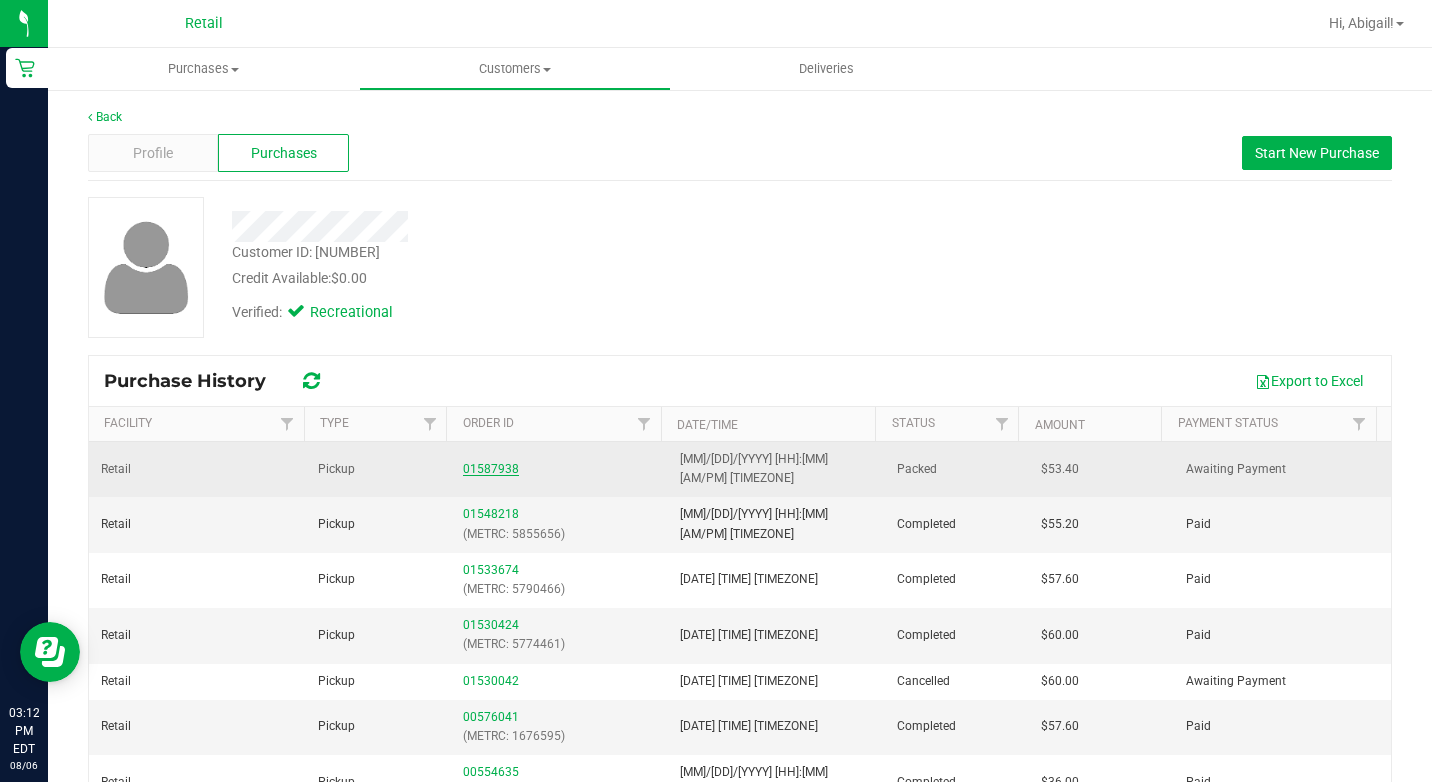 click on "01587938" at bounding box center (491, 469) 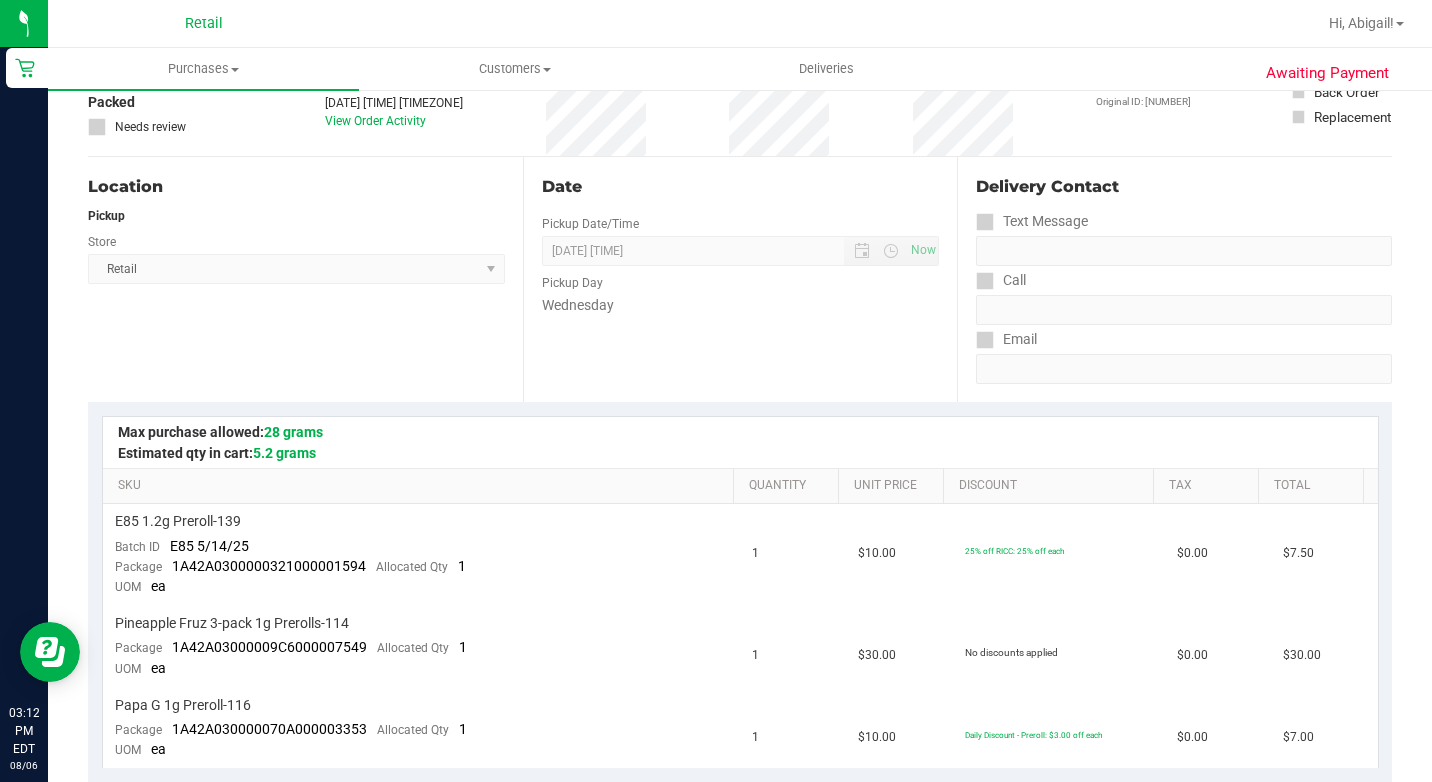 scroll, scrollTop: 0, scrollLeft: 0, axis: both 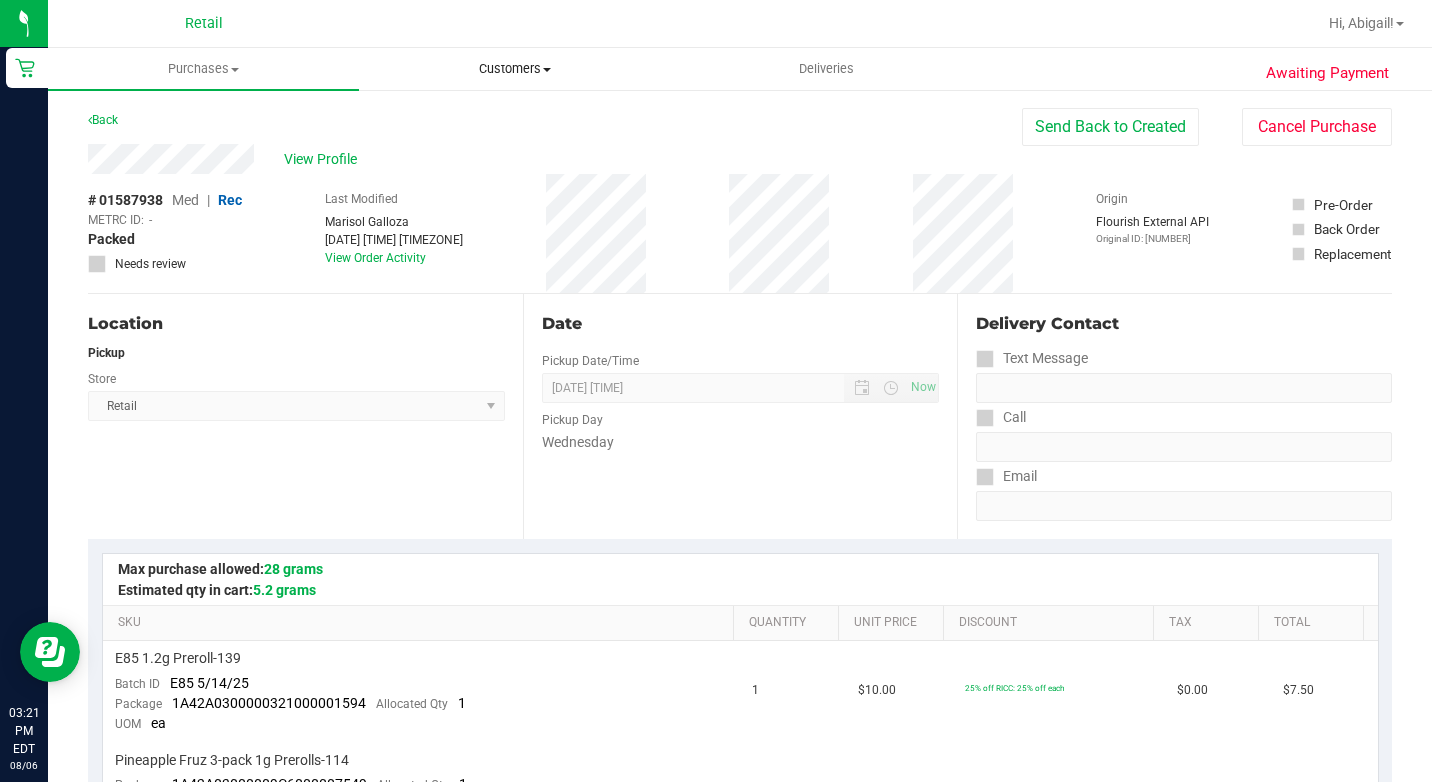click on "Retail Hi, [NAME]! Purchases Summary of purchases Fulfillment All purchases Customers All customers Add a new customer" at bounding box center (740, 391) 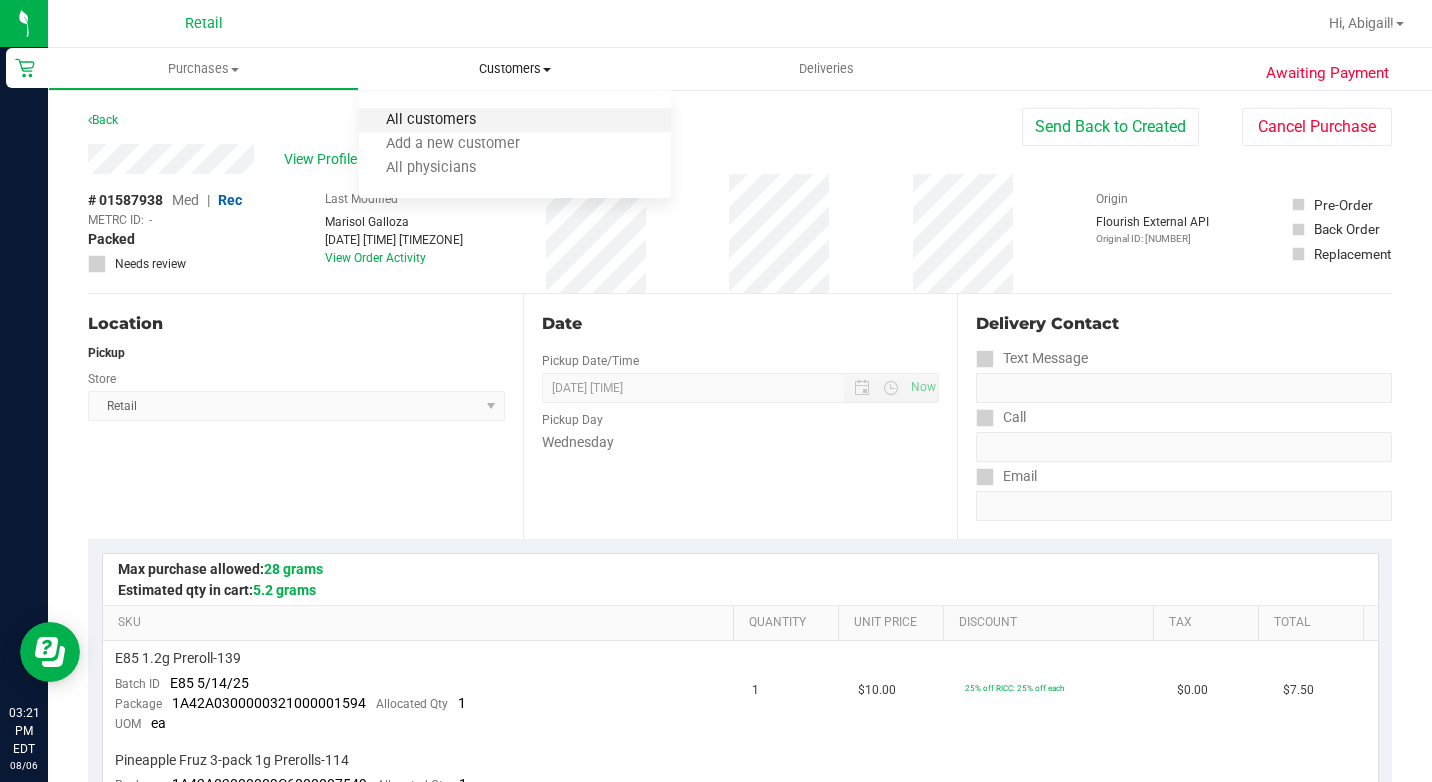 click on "All customers" at bounding box center [431, 120] 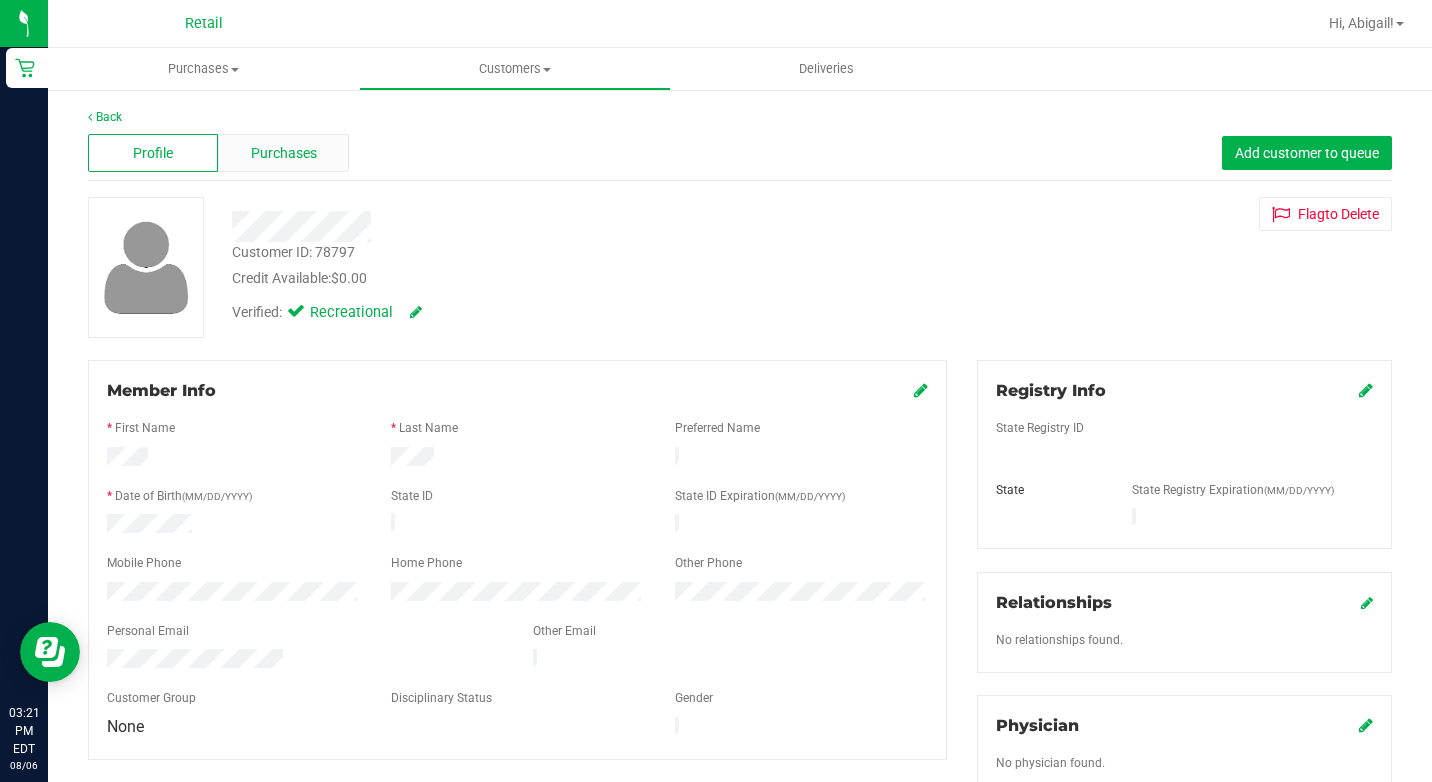 click on "Purchases" at bounding box center [283, 153] 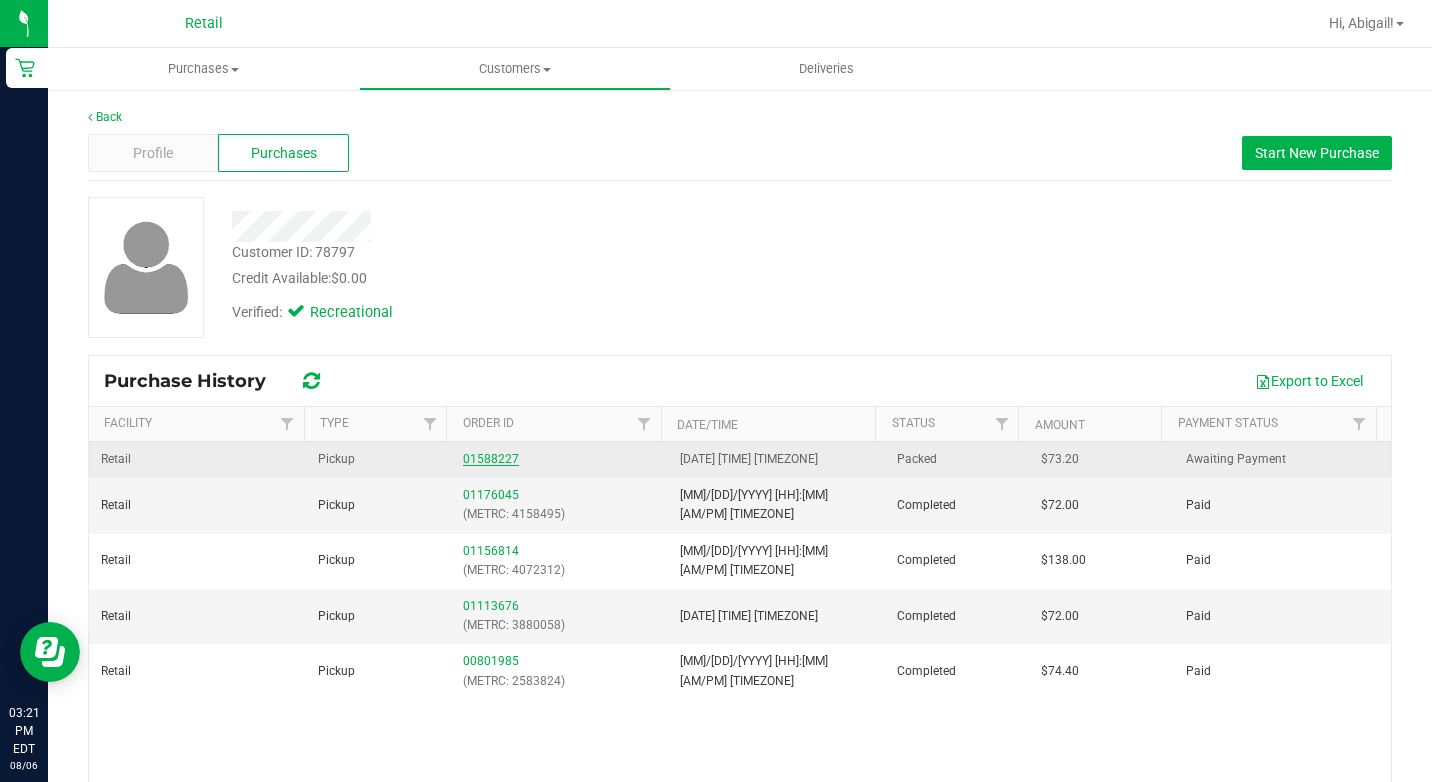 click on "01588227" at bounding box center (491, 459) 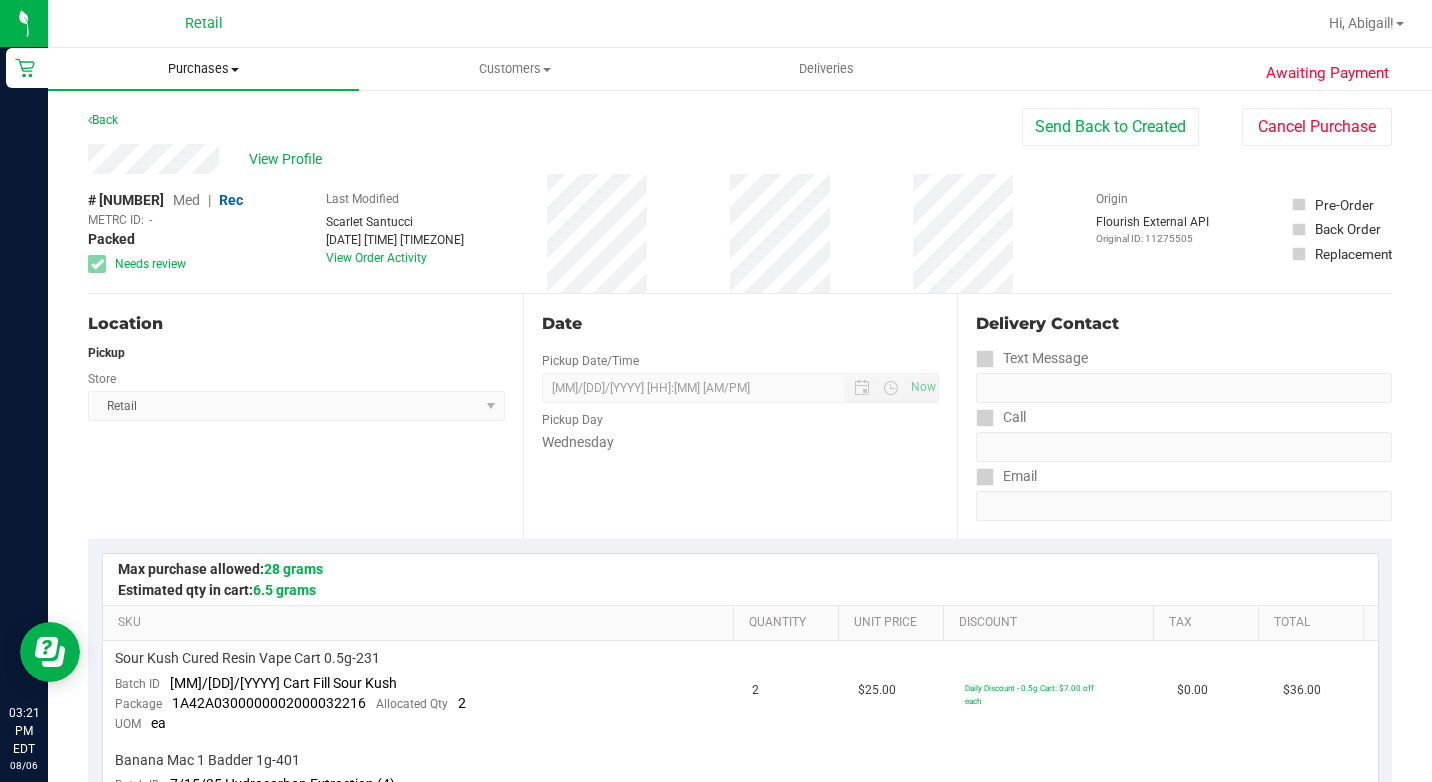 click on "Purchases" at bounding box center [203, 69] 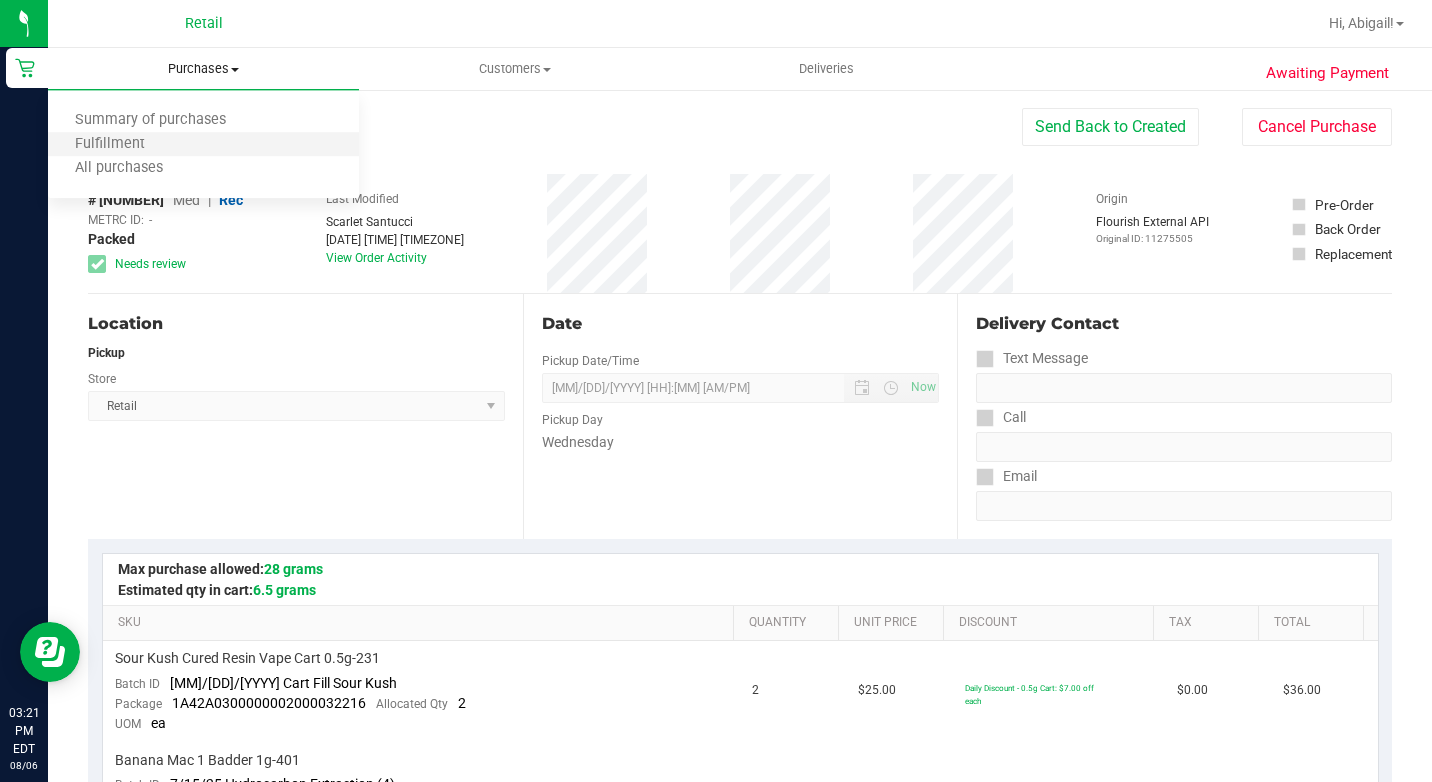 click on "Fulfillment" at bounding box center (203, 145) 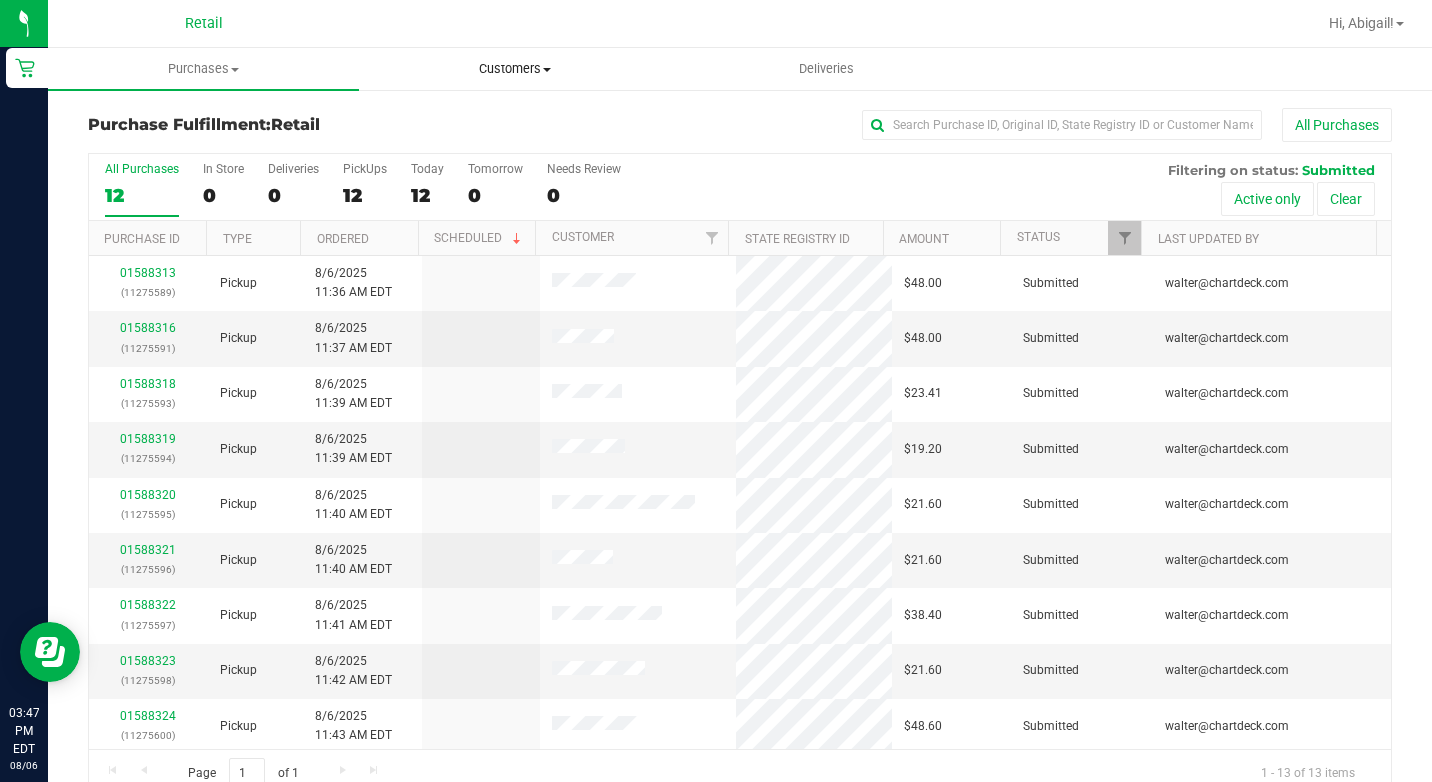 click on "Customers" at bounding box center (514, 69) 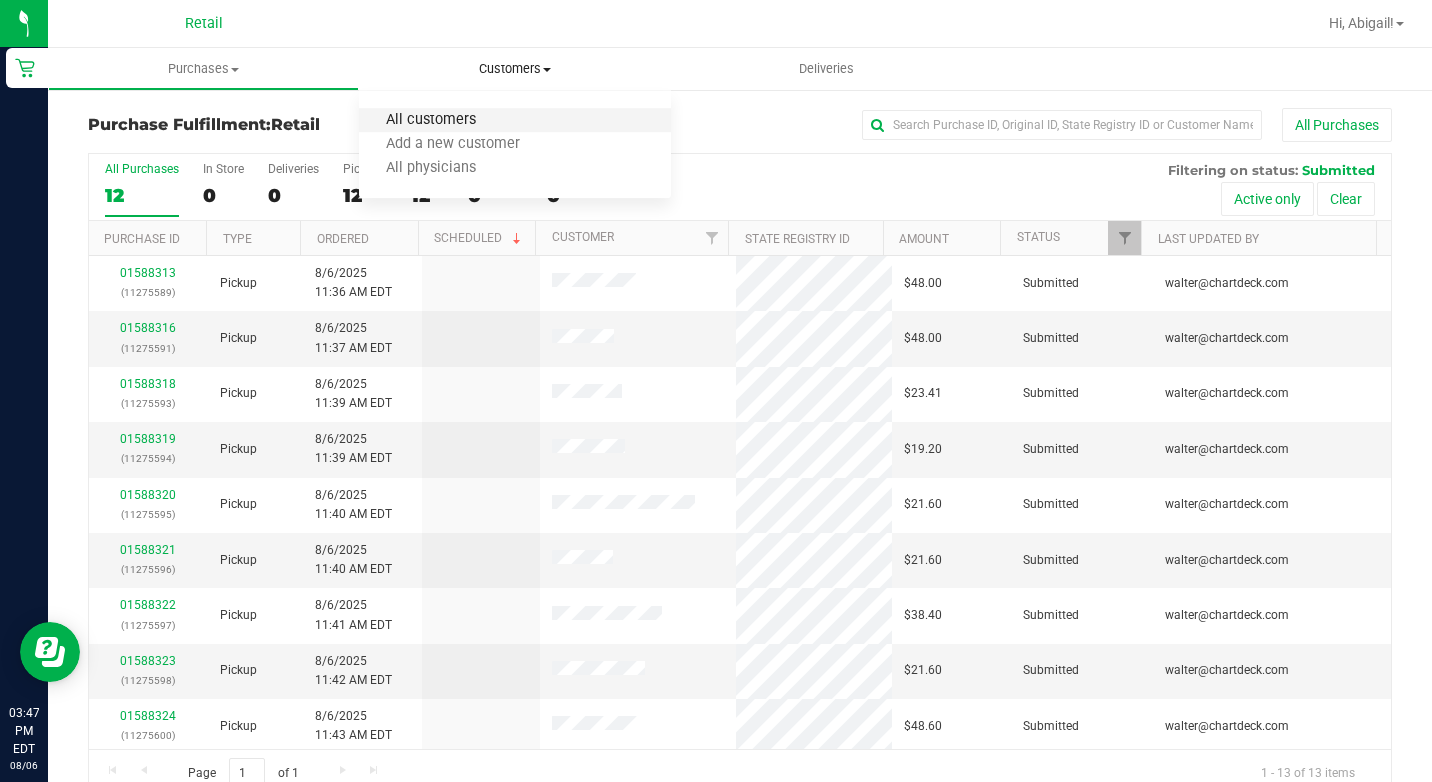 click on "All customers" at bounding box center [431, 120] 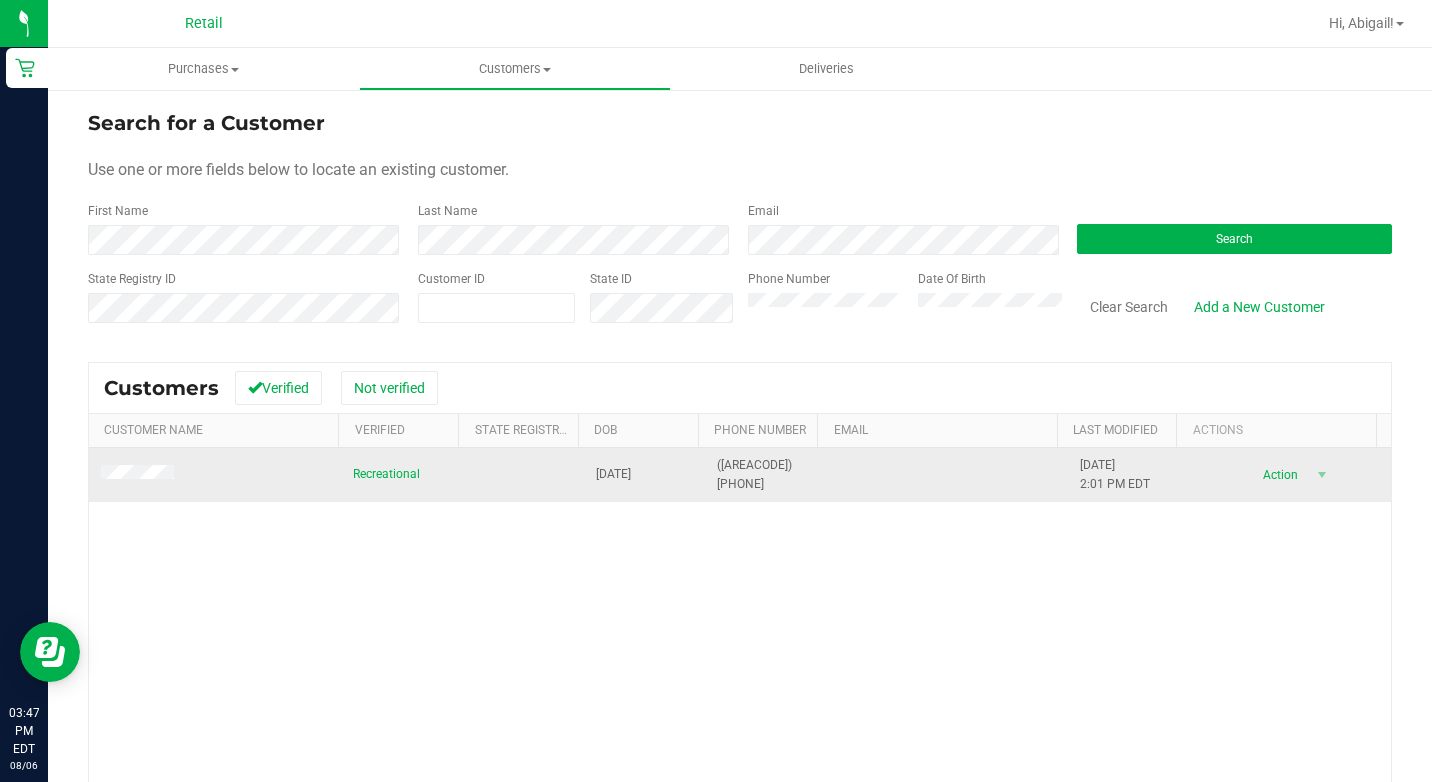 click at bounding box center (140, 475) 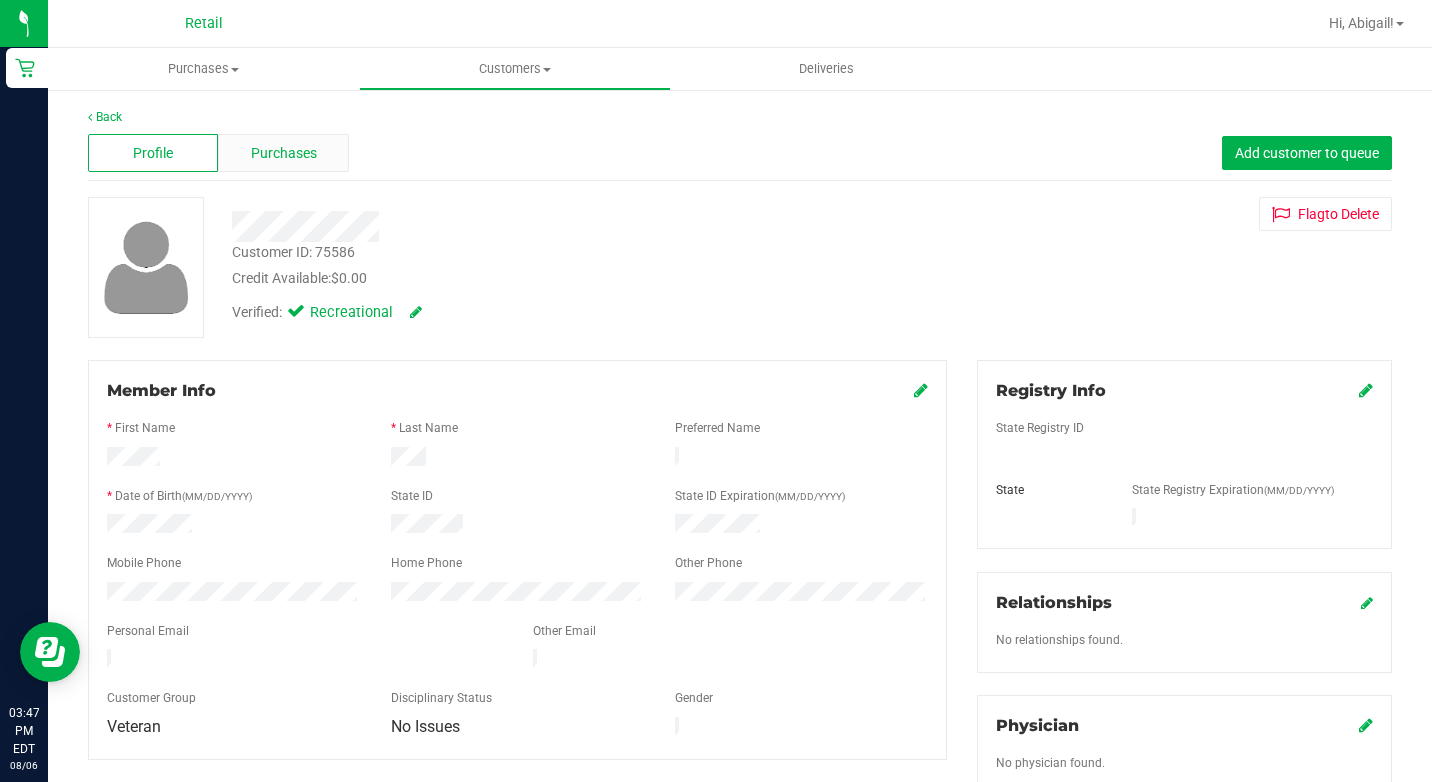 click on "Purchases" at bounding box center [284, 153] 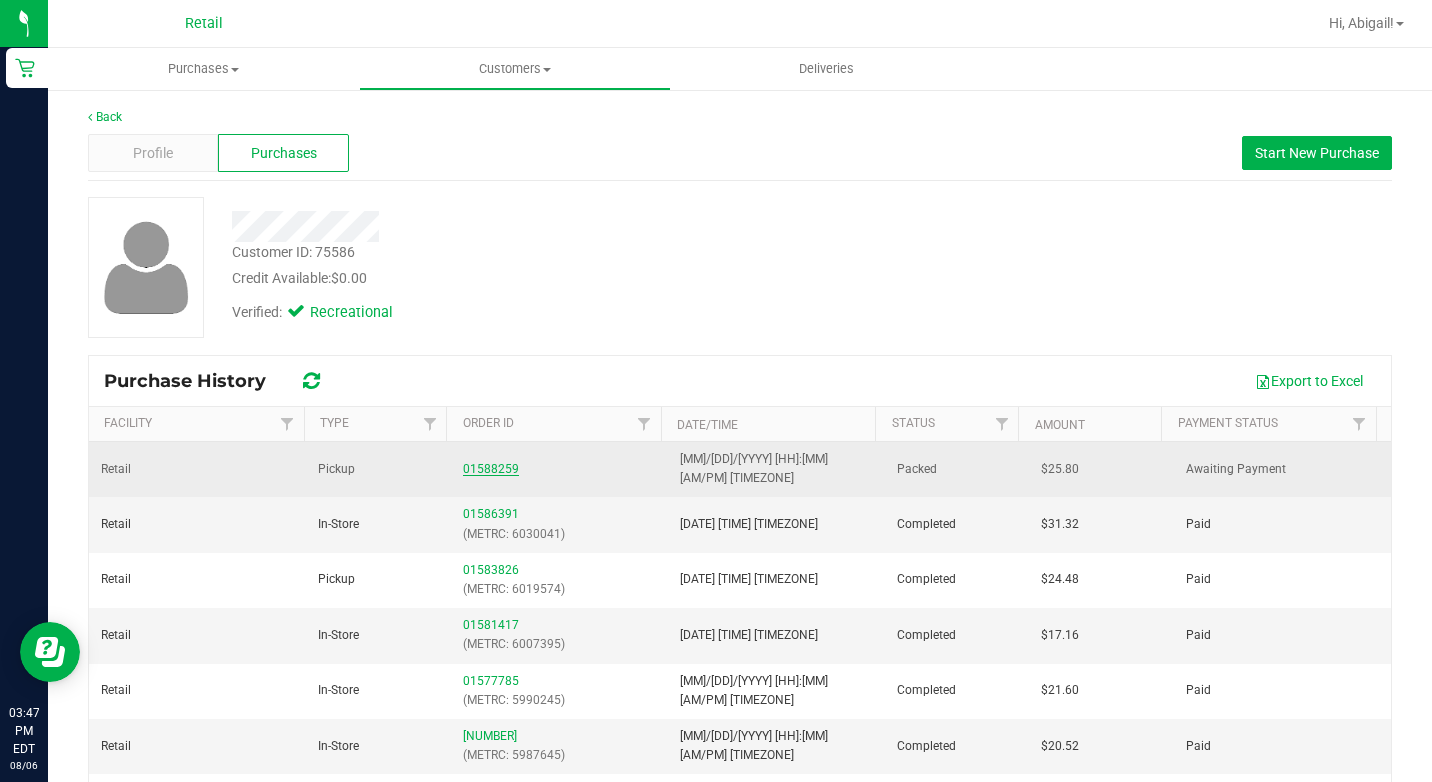 click on "01588259" at bounding box center (559, 469) 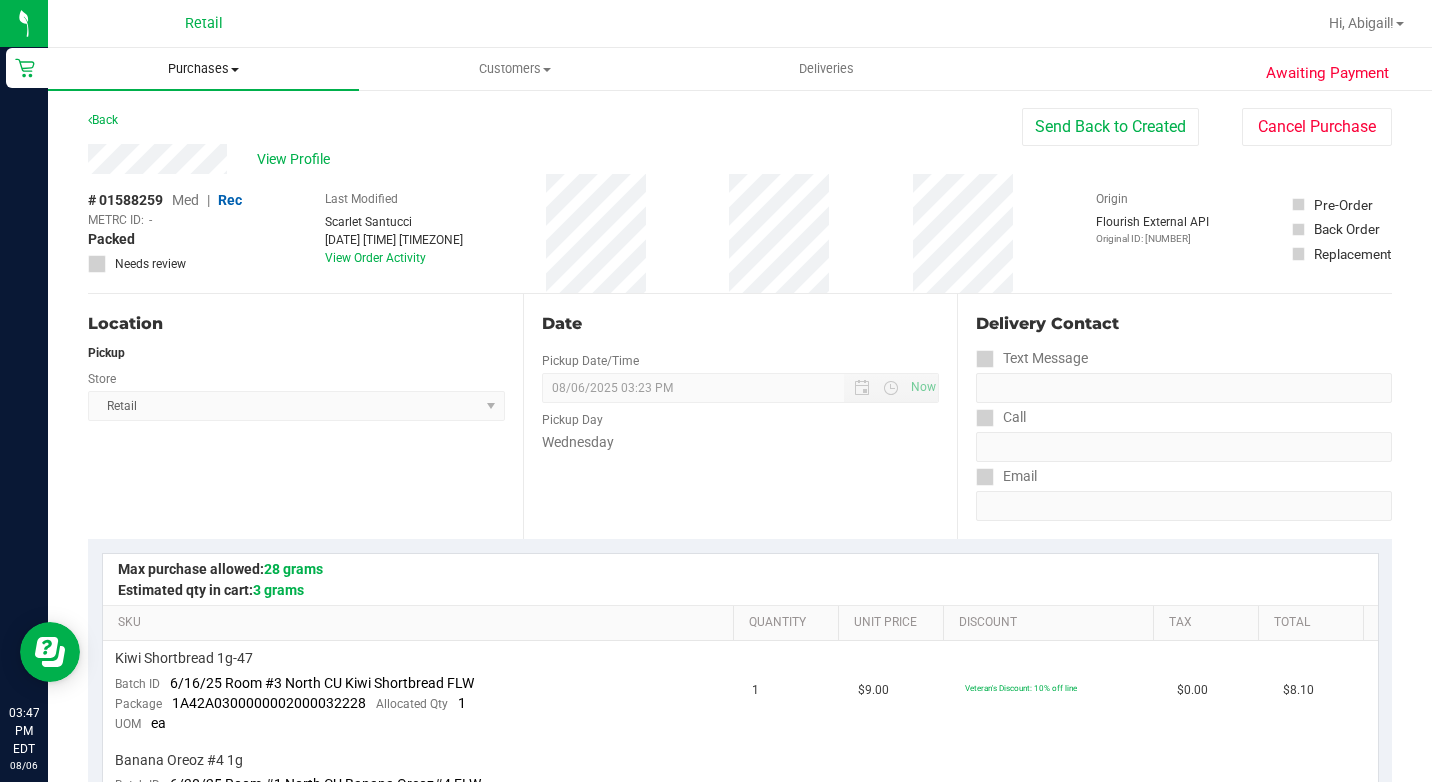 click on "Purchases" at bounding box center [203, 69] 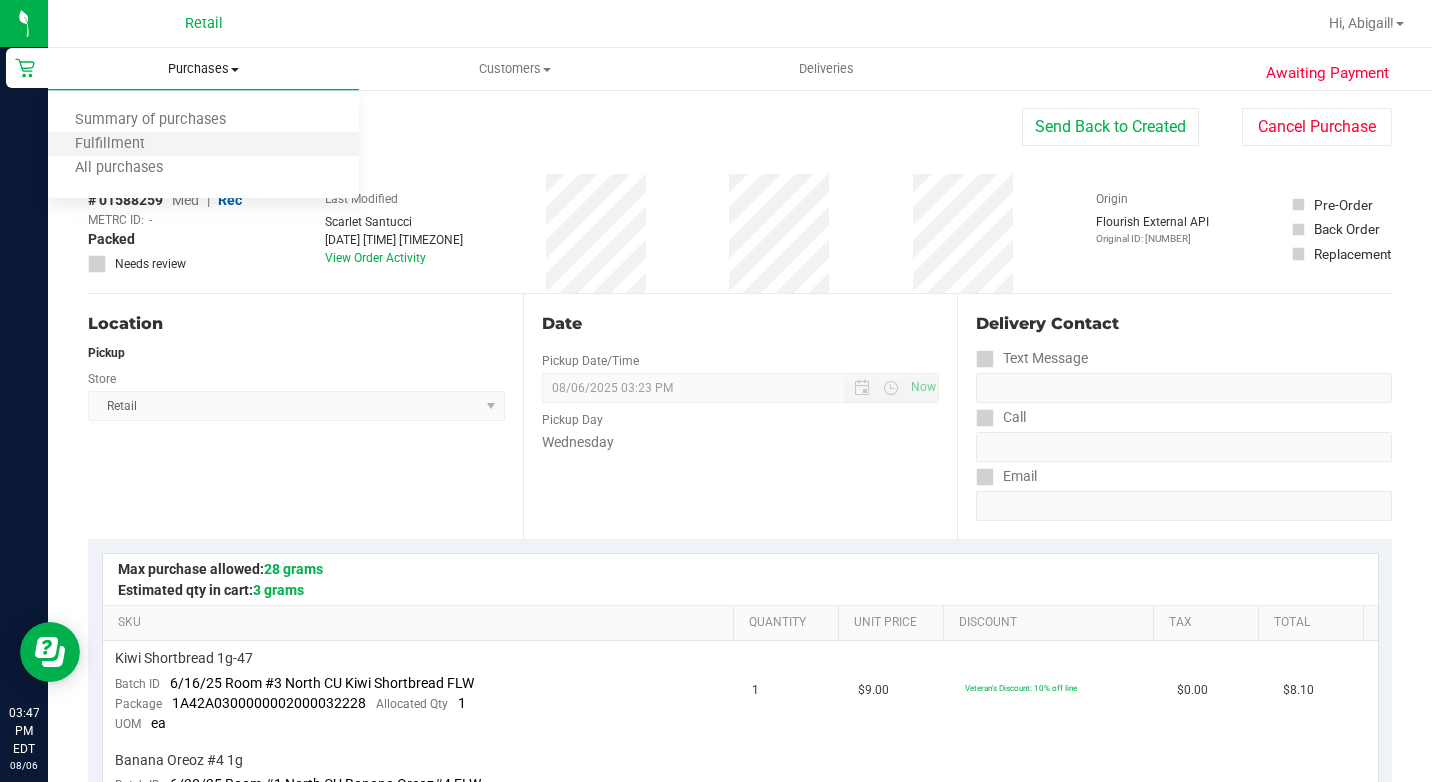 click on "Fulfillment" at bounding box center (203, 145) 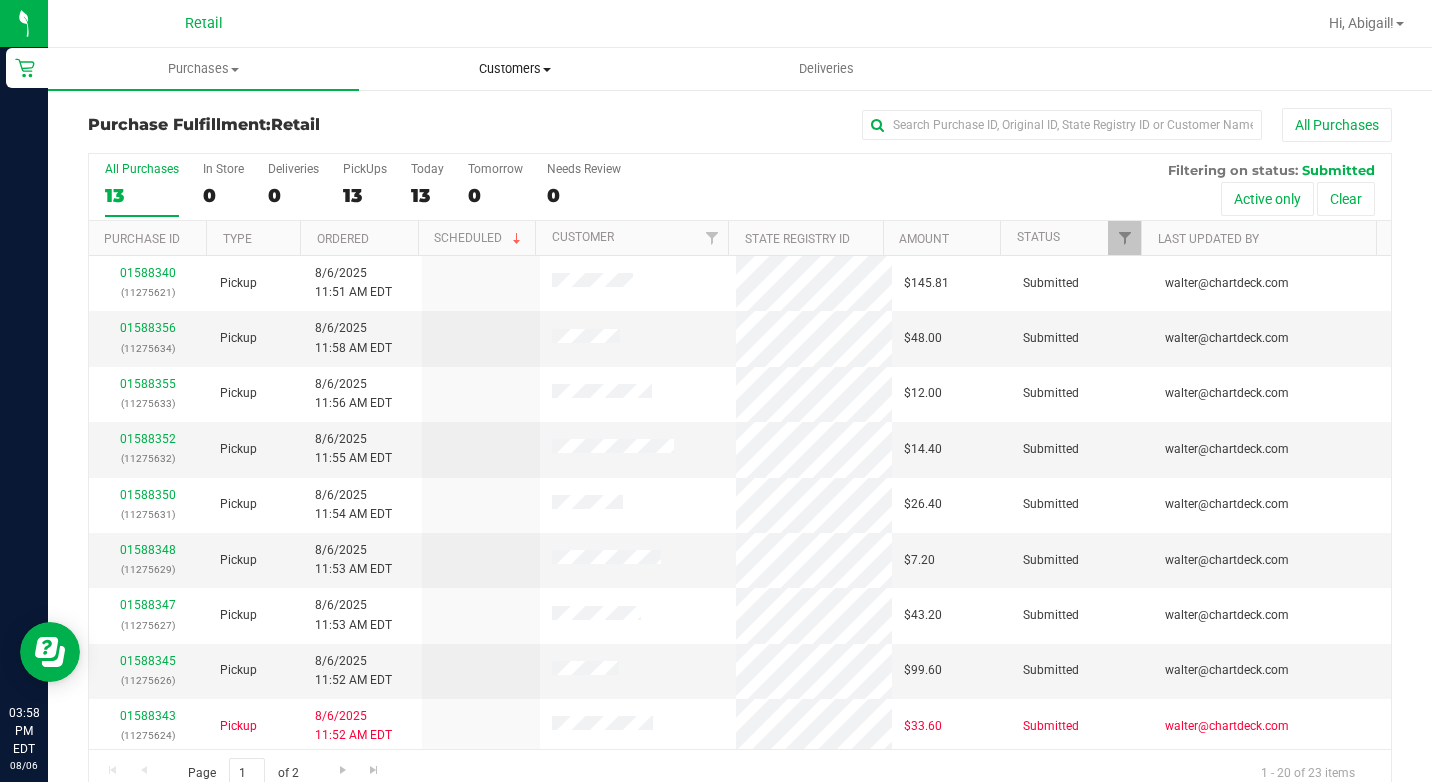 click on "Customers" at bounding box center (514, 69) 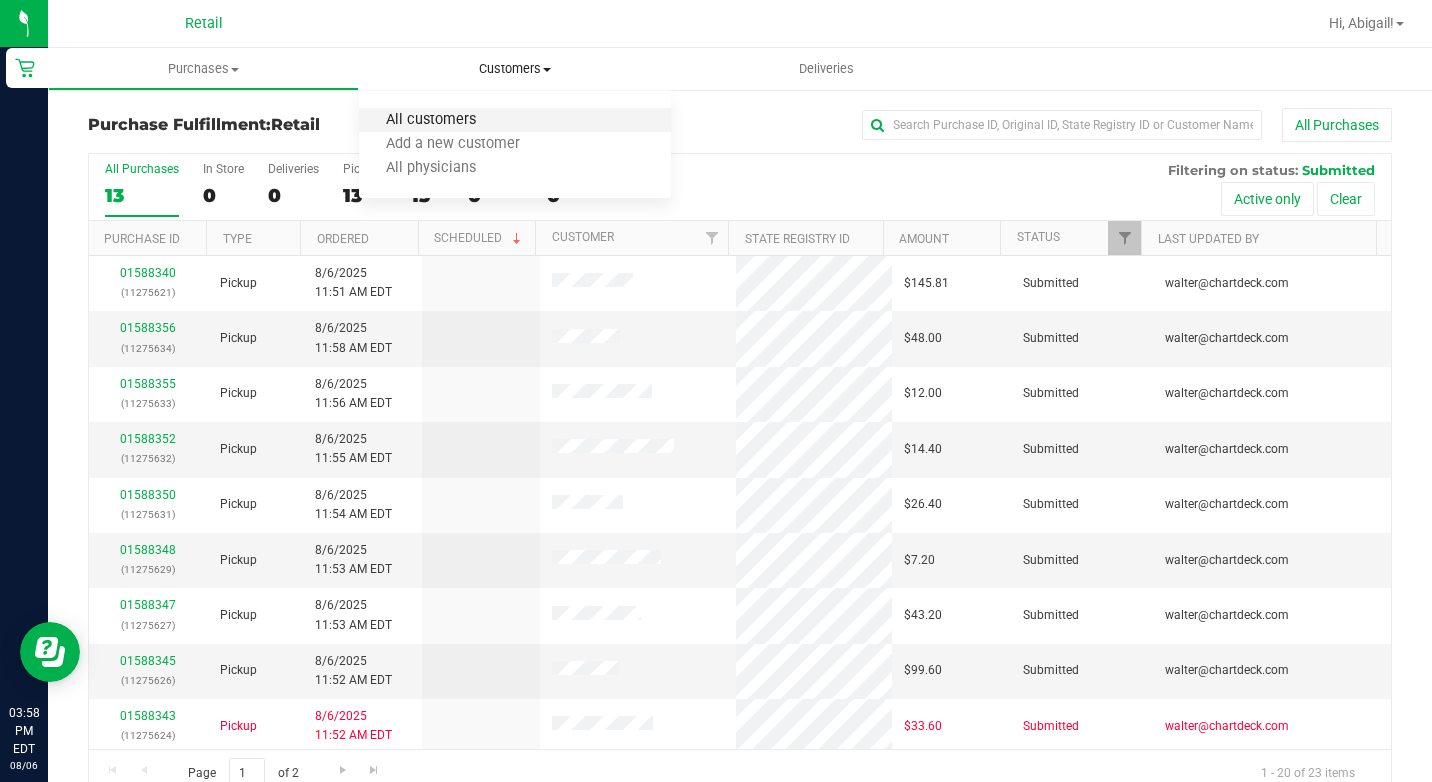 click on "All customers" at bounding box center (431, 120) 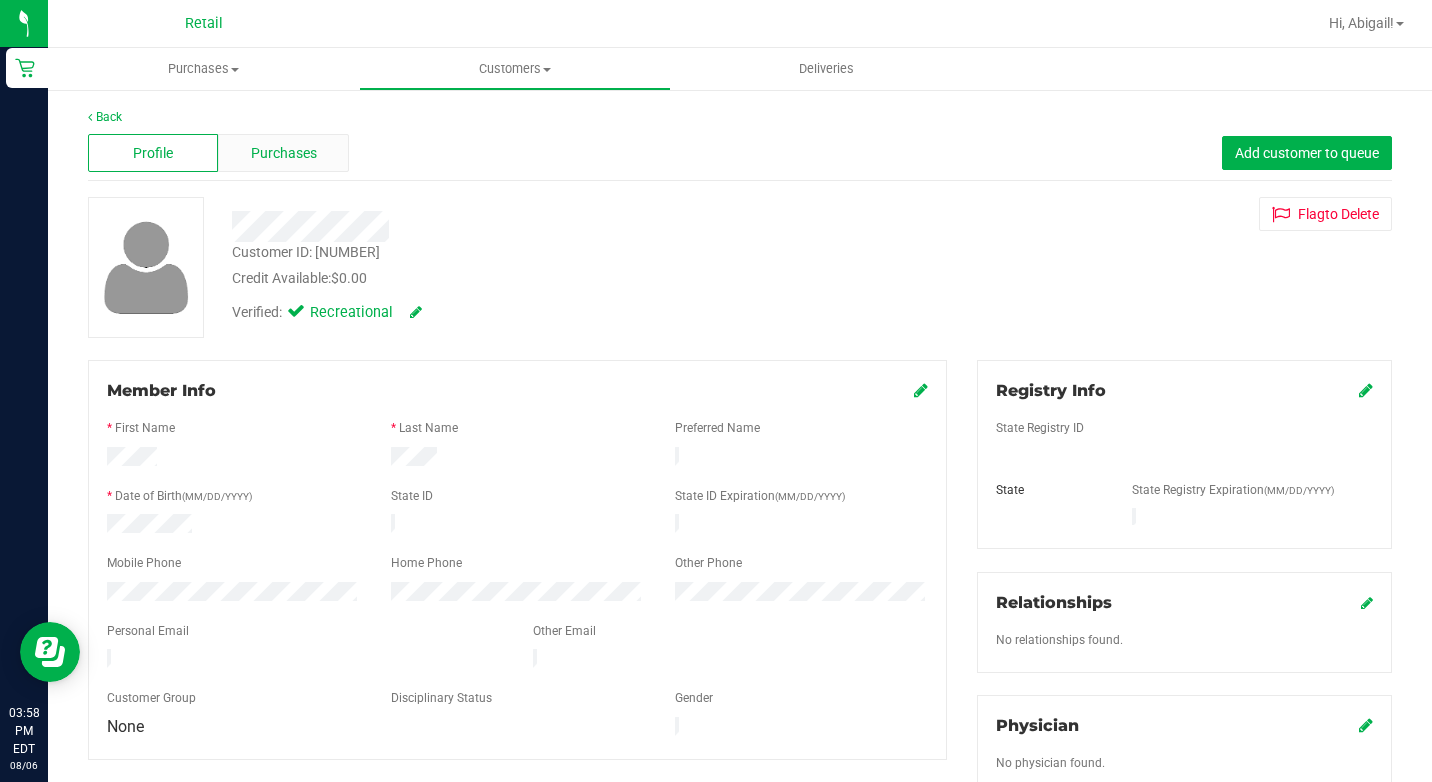click on "Purchases" at bounding box center (284, 153) 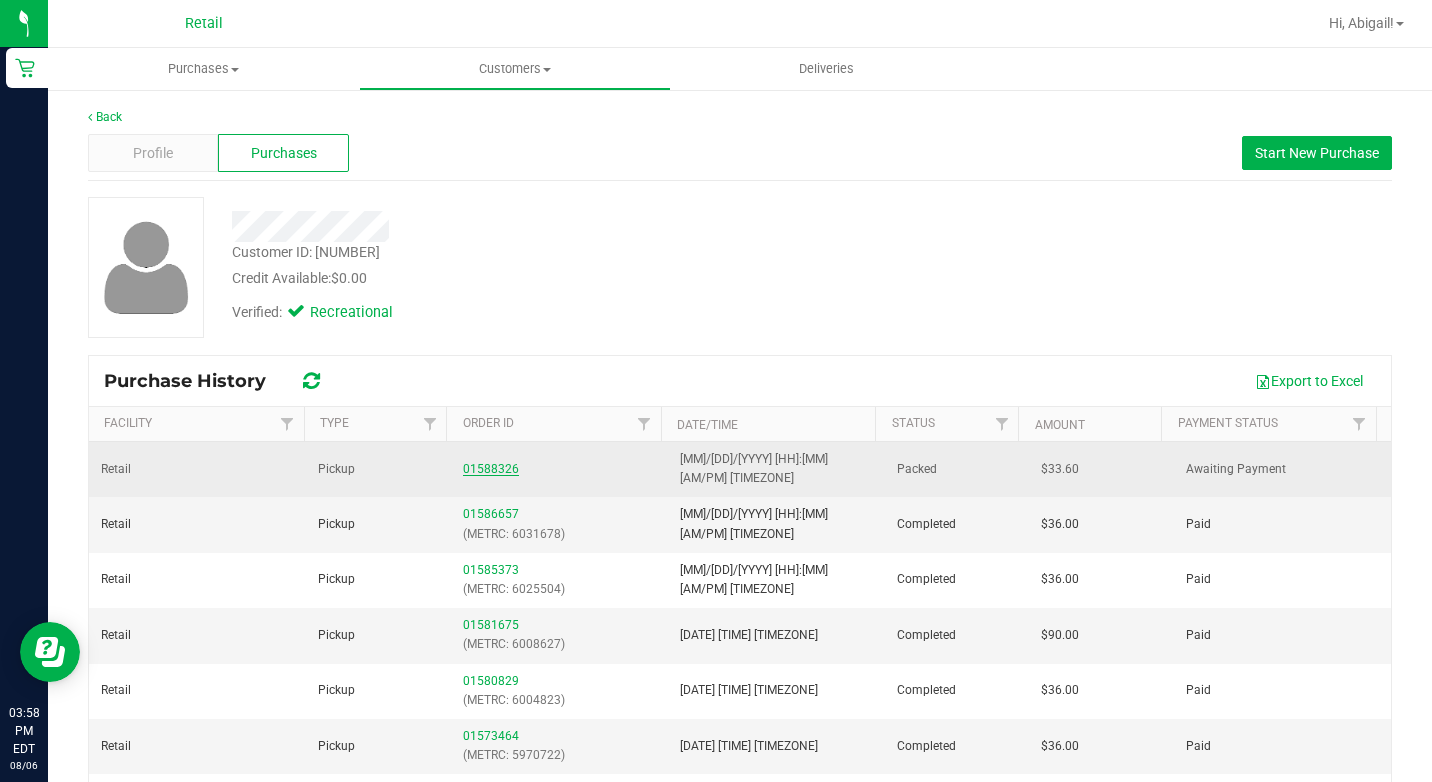 click on "01588326" at bounding box center [491, 469] 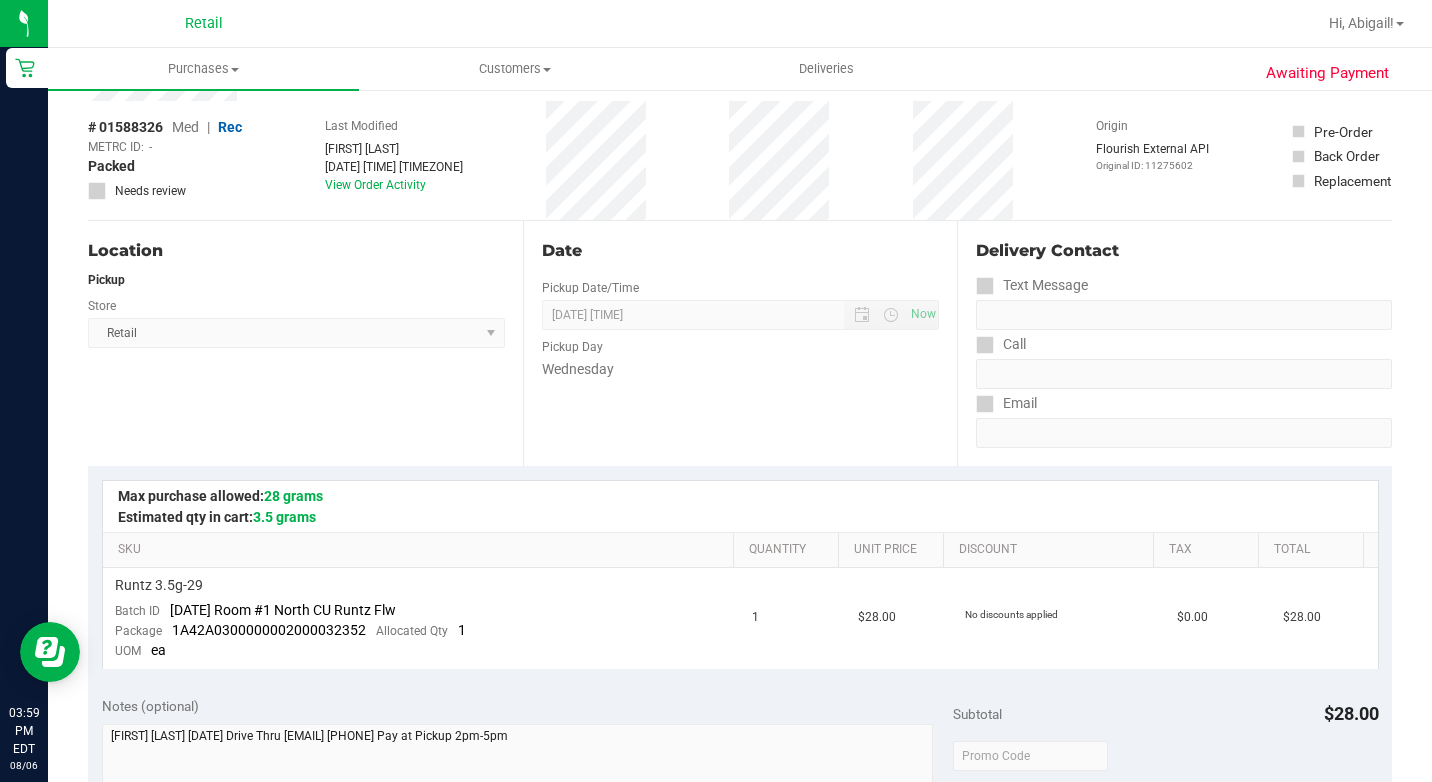 scroll, scrollTop: 0, scrollLeft: 0, axis: both 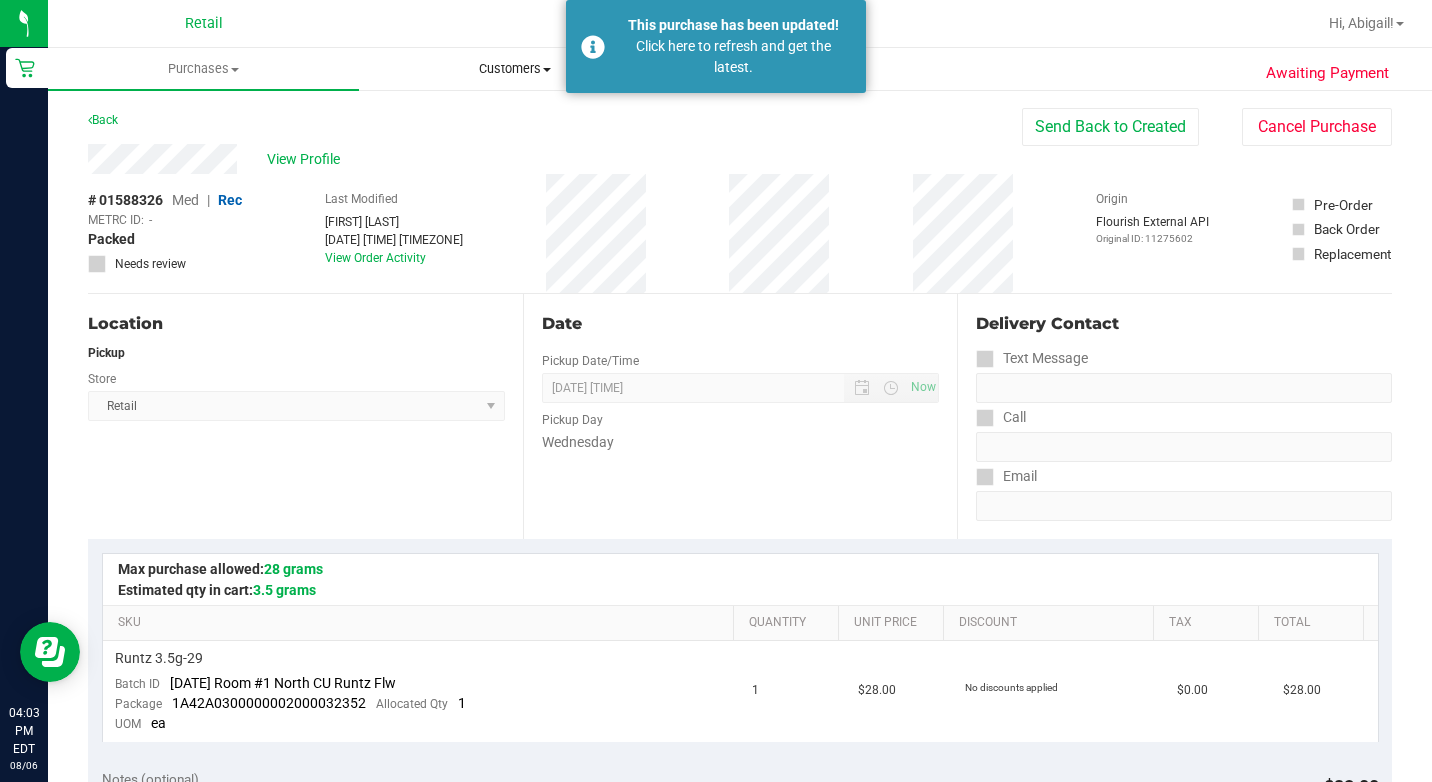 click on "Customers" at bounding box center [514, 69] 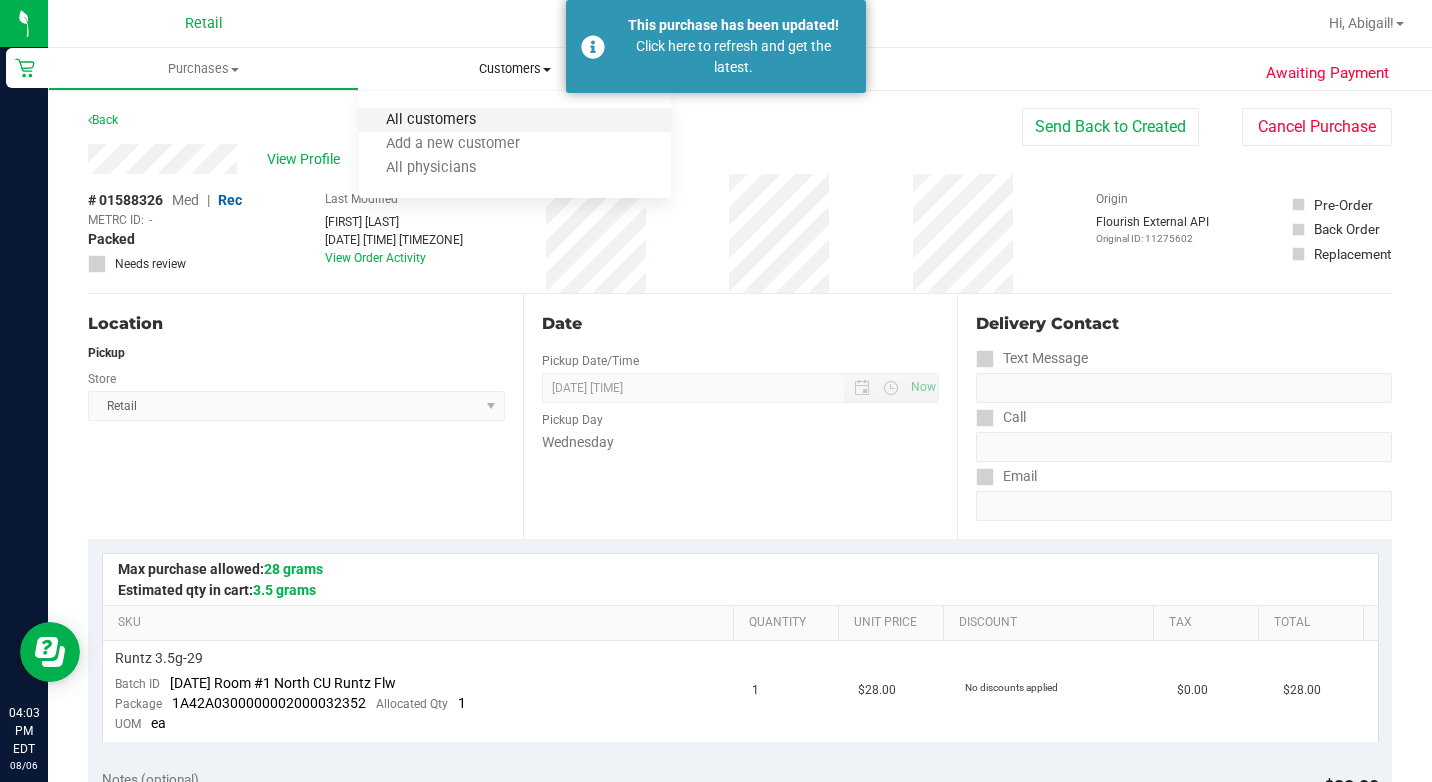 click on "All customers" at bounding box center (431, 120) 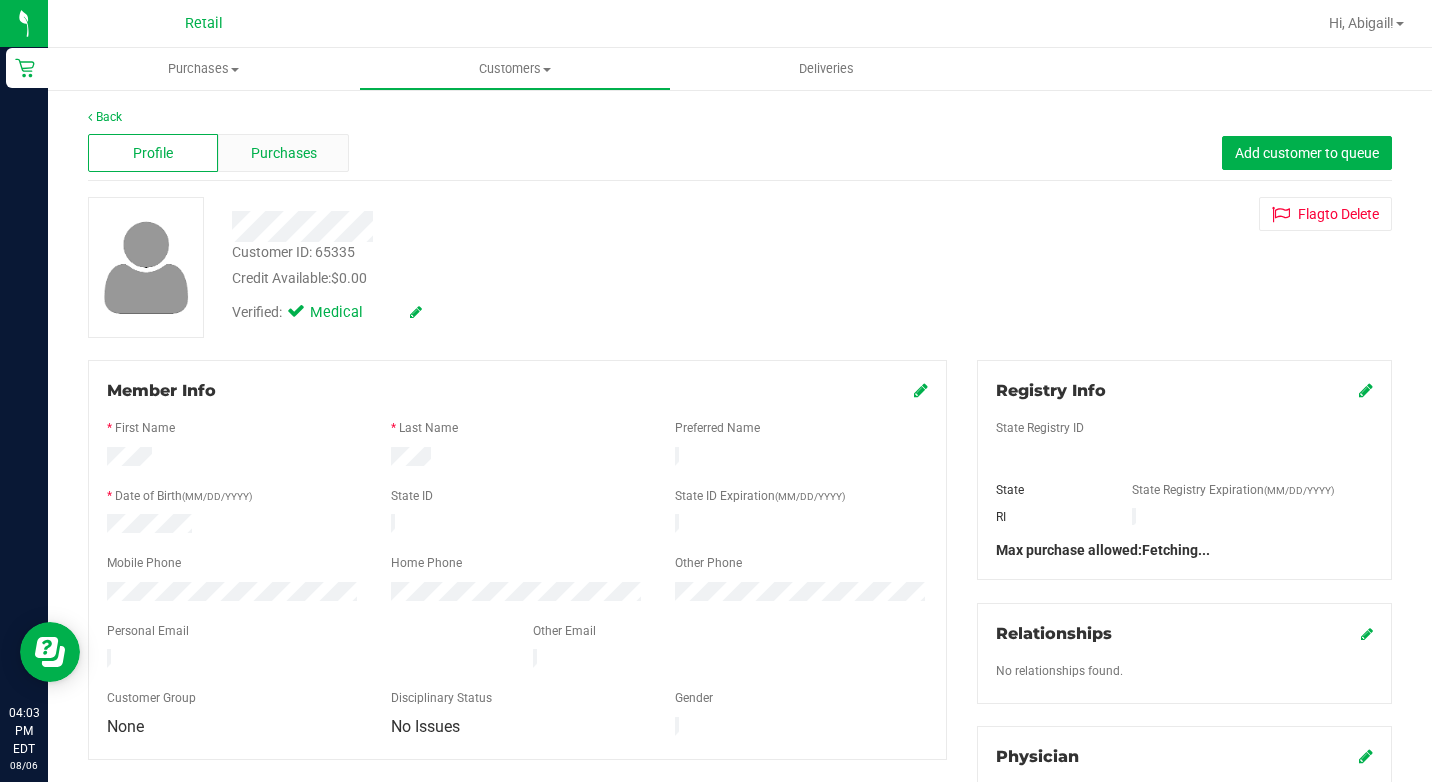 click on "Purchases" at bounding box center [283, 153] 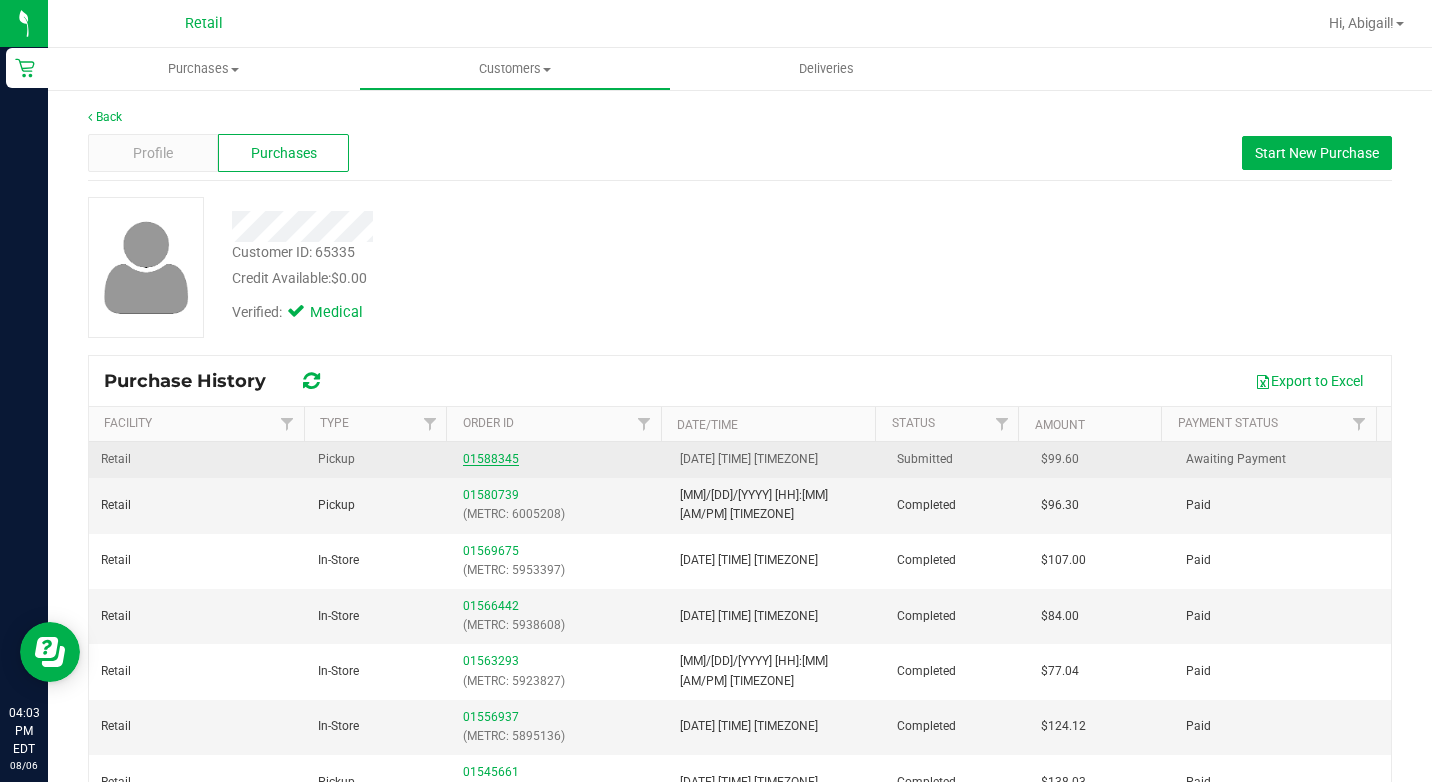 click on "01588345" at bounding box center [491, 459] 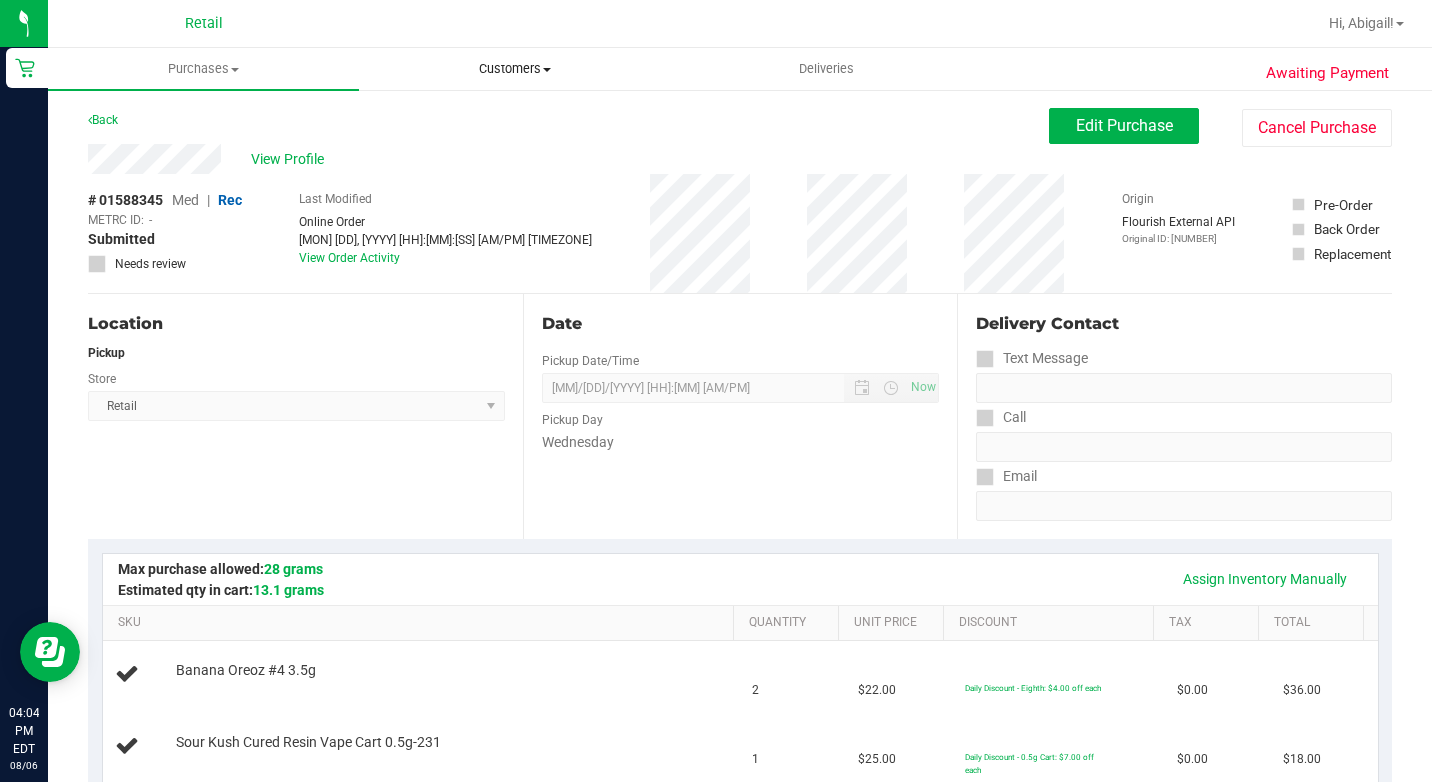 click on "Customers" at bounding box center (514, 69) 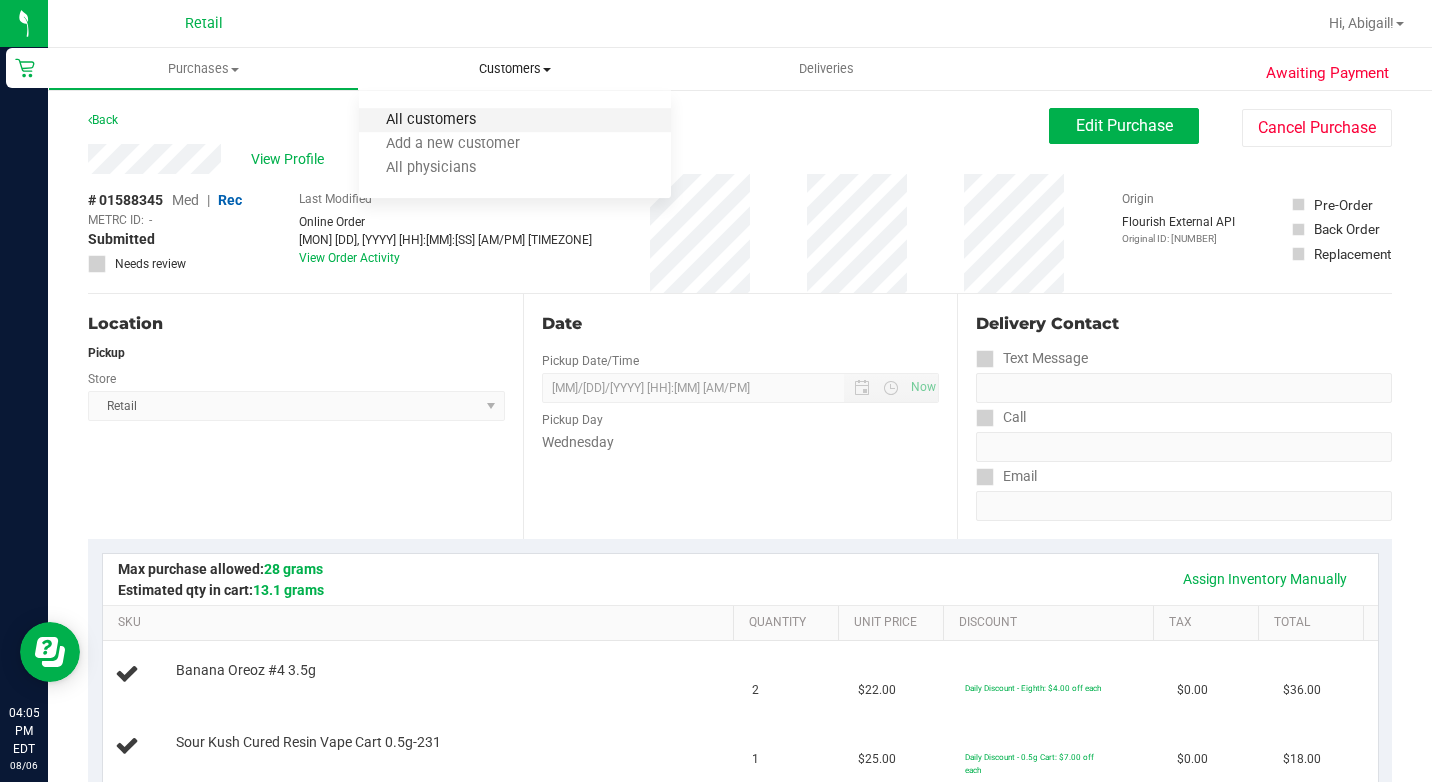 click on "All customers" at bounding box center (431, 120) 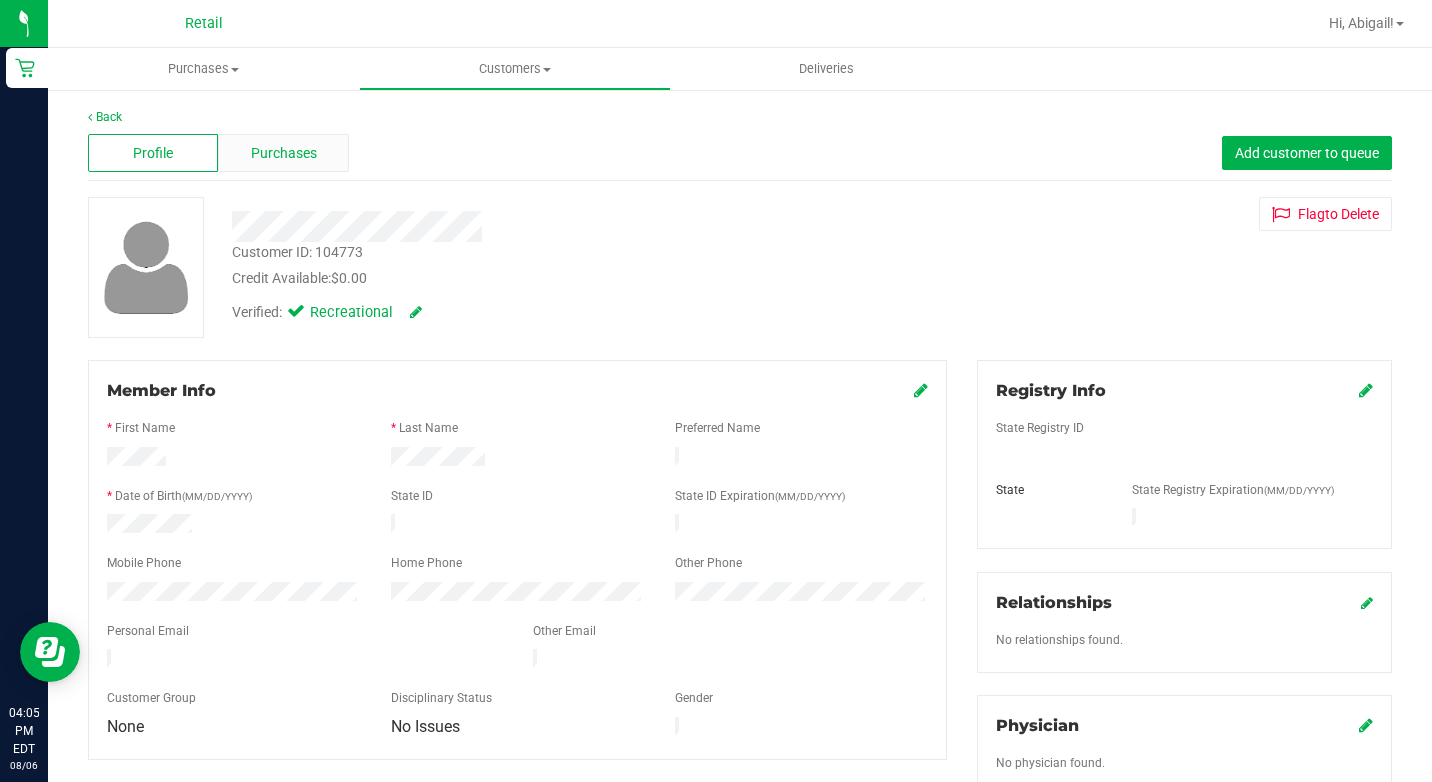 click on "Purchases" at bounding box center [284, 153] 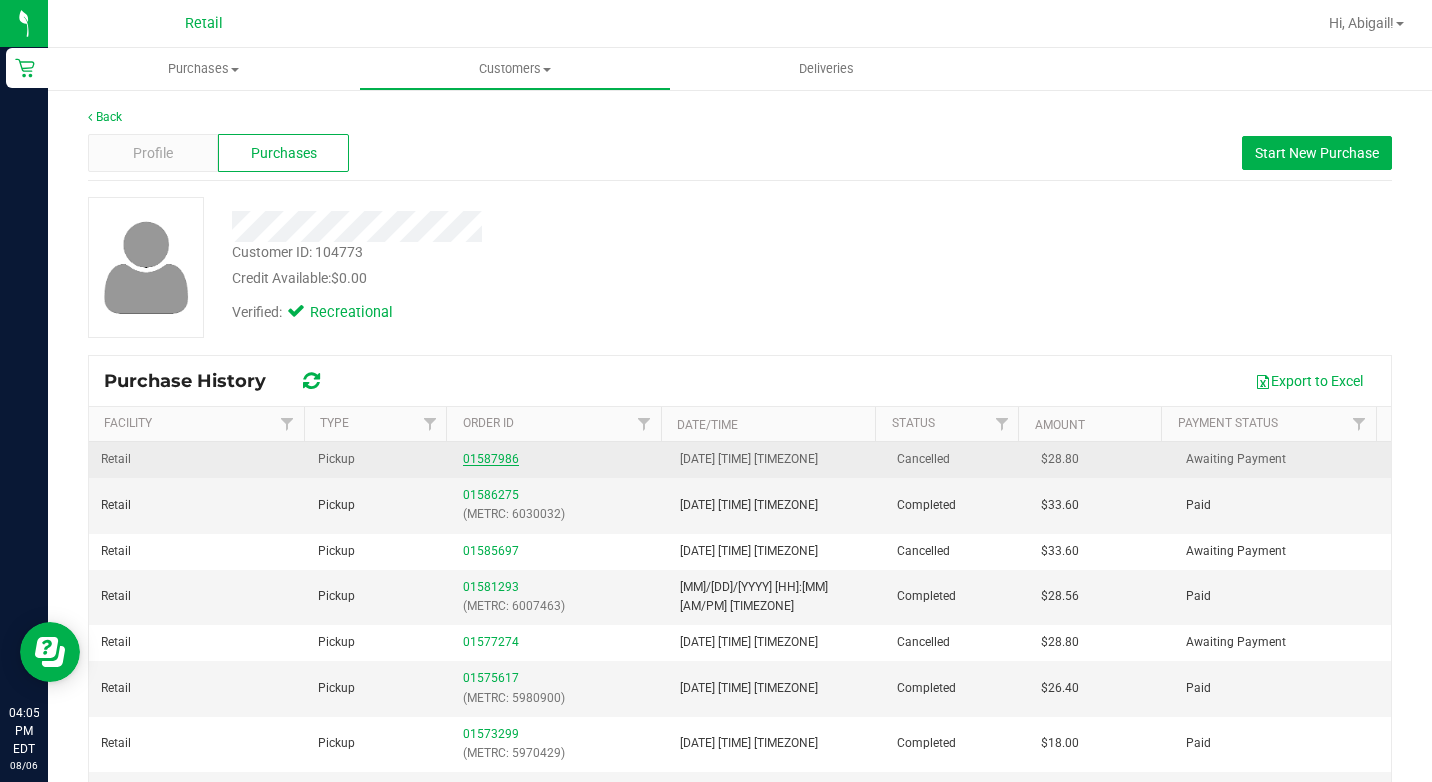 click on "01587986" at bounding box center [491, 459] 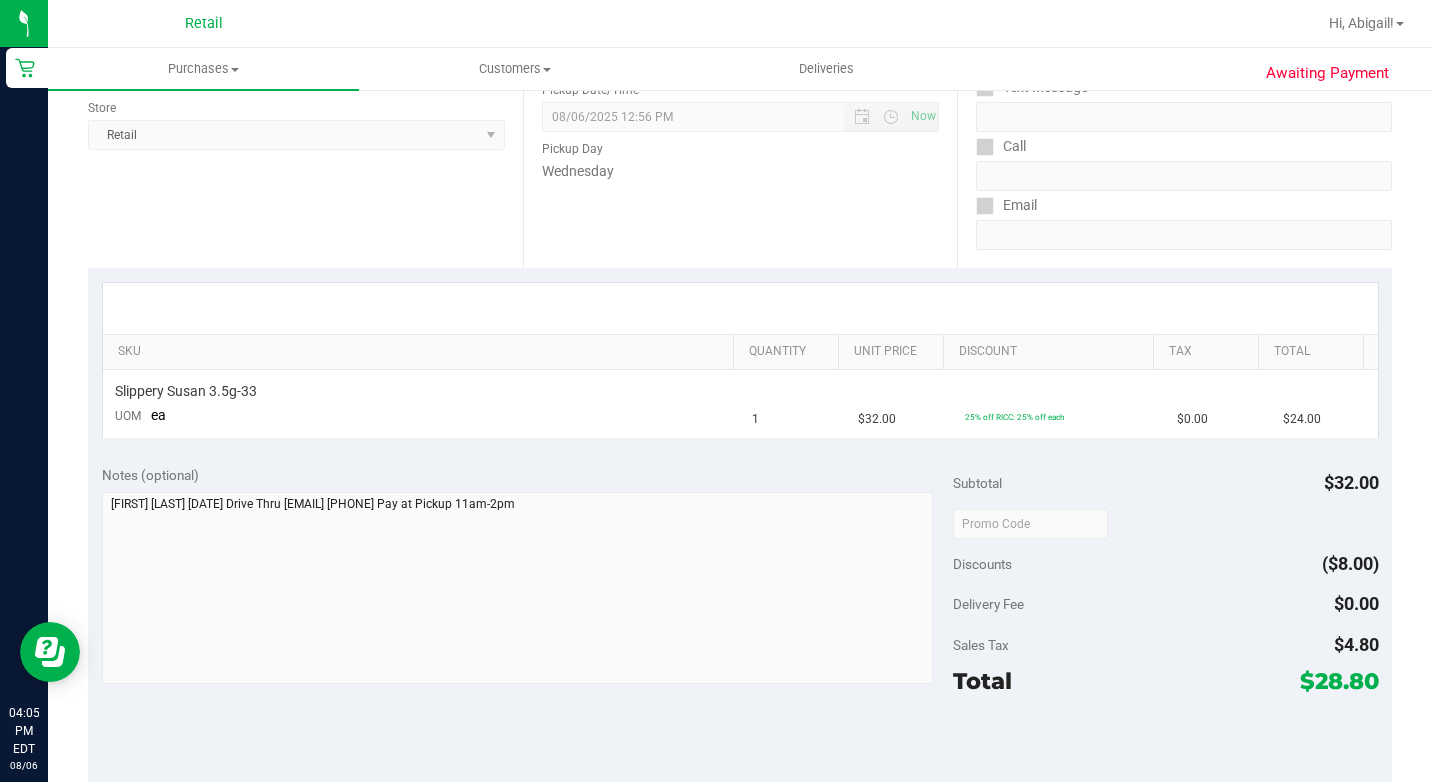 scroll, scrollTop: 300, scrollLeft: 0, axis: vertical 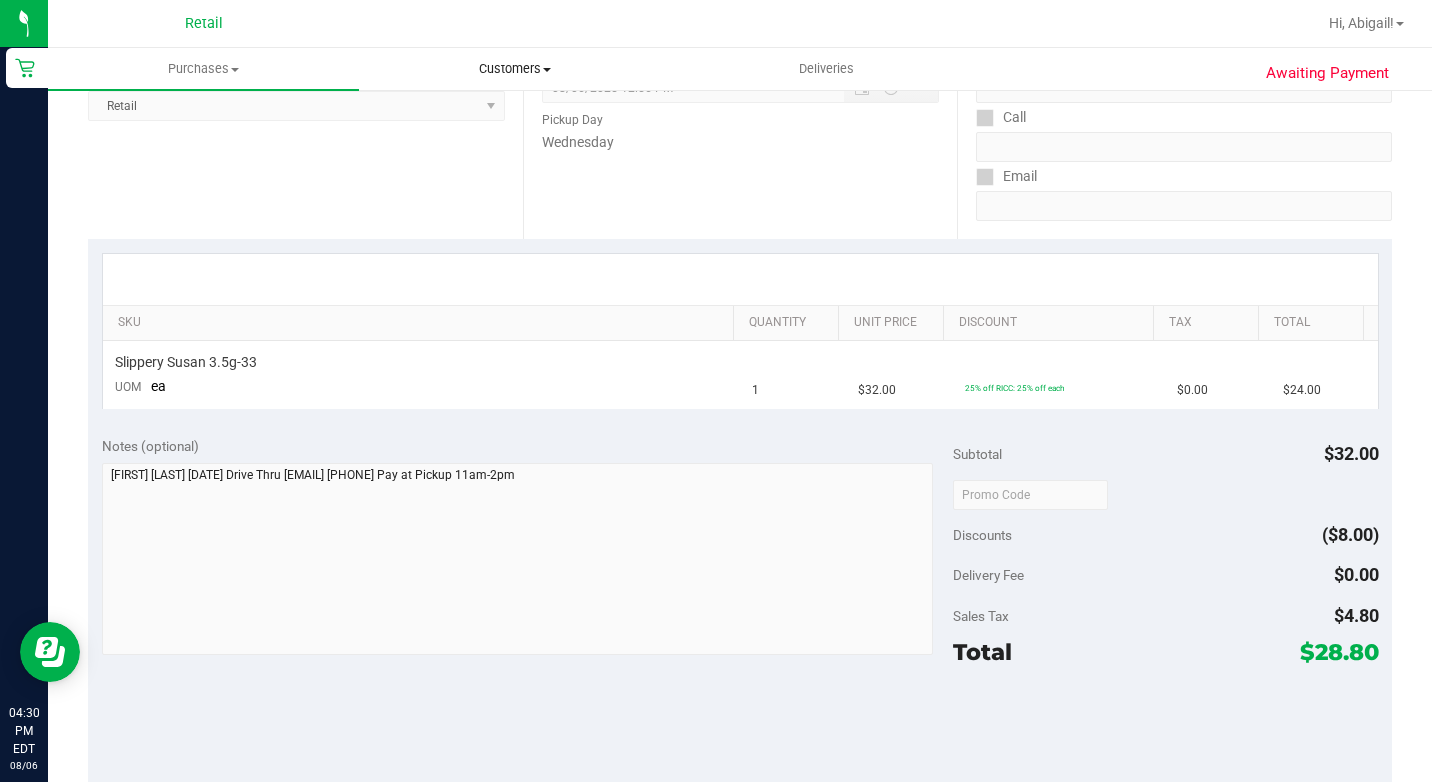 click on "Customers
All customers
Add a new customer
All physicians" at bounding box center [514, 69] 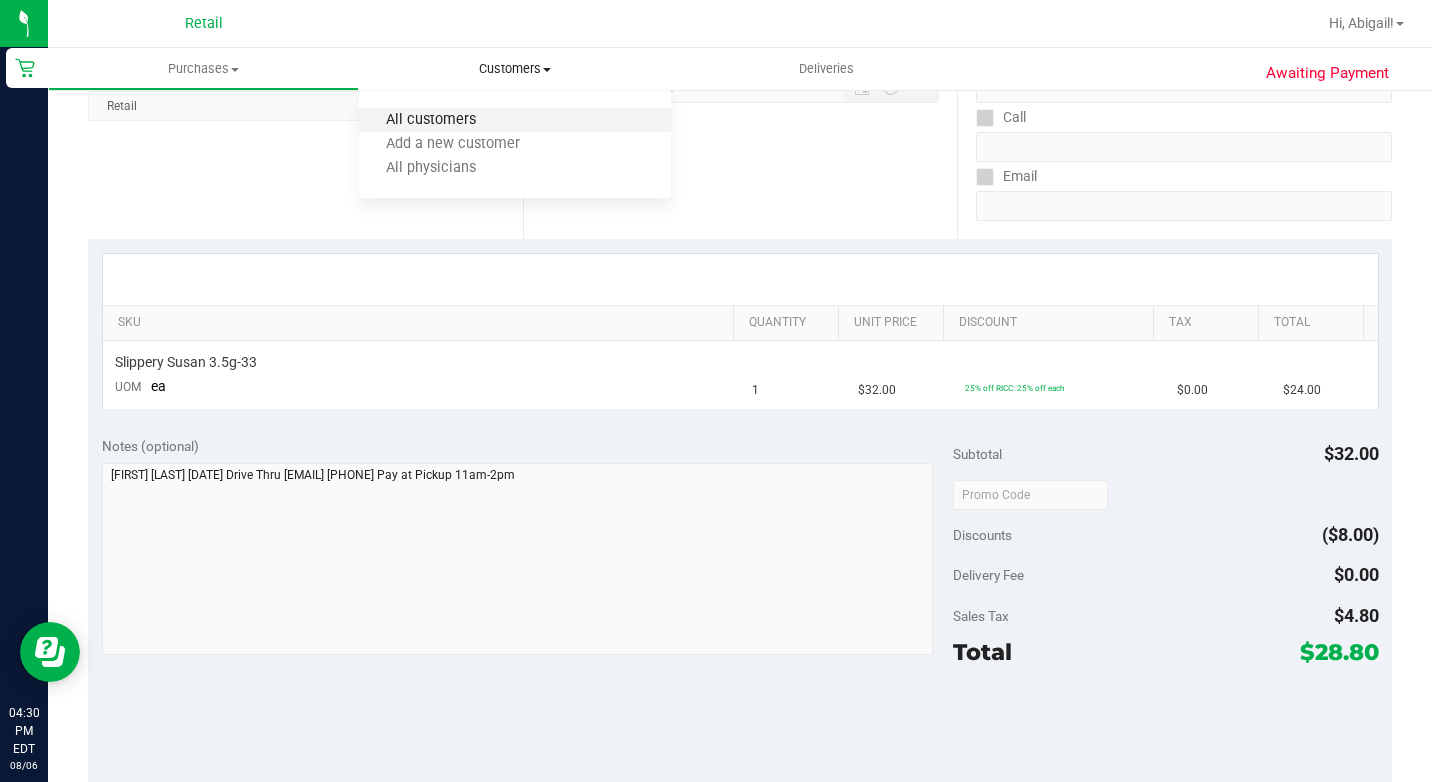 click on "All customers" at bounding box center (431, 120) 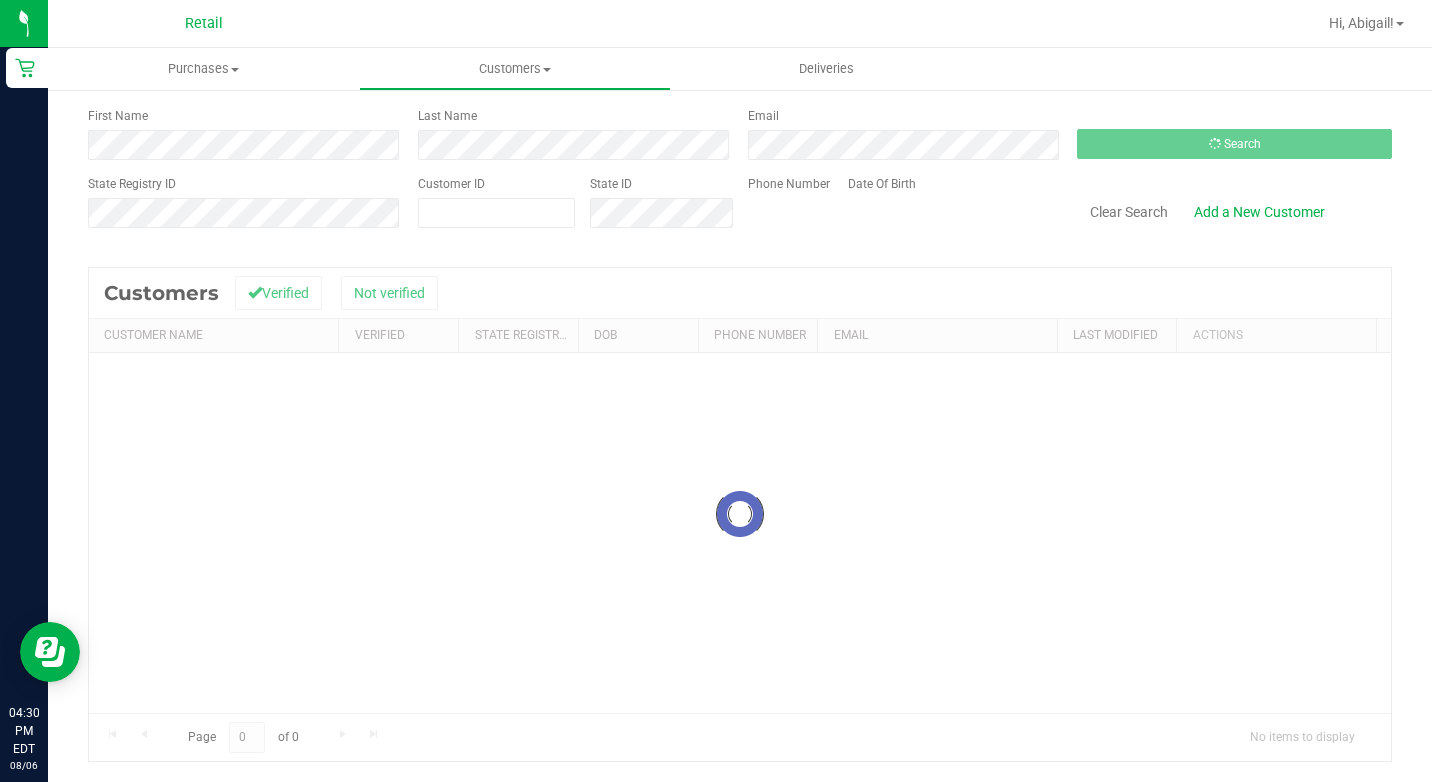 scroll, scrollTop: 0, scrollLeft: 0, axis: both 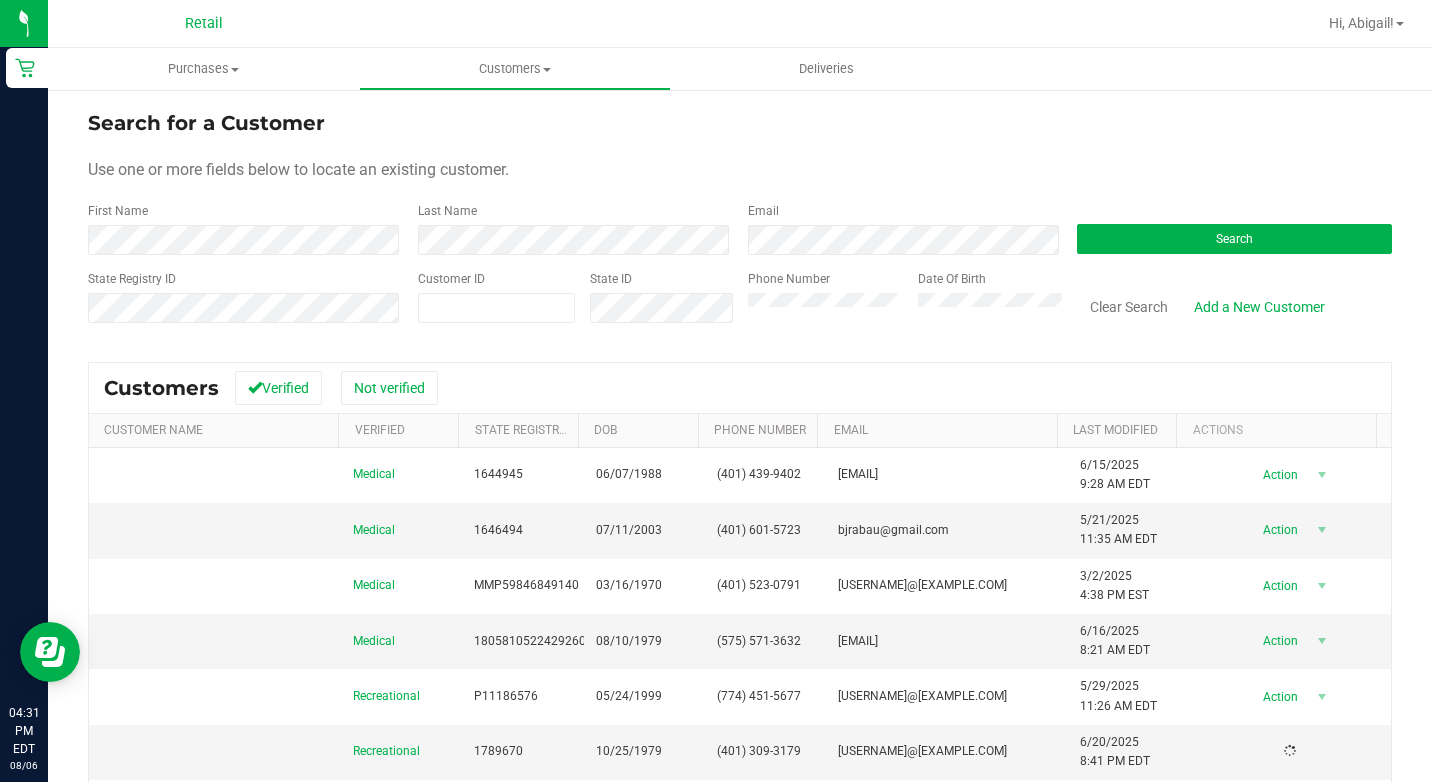 click on "Search for a Customer
Use one or more fields below to locate an existing customer.
First Name
Last Name
Email
Search
State Registry ID
Customer ID
State ID
Phone Number
Date Of Birth" at bounding box center (740, 224) 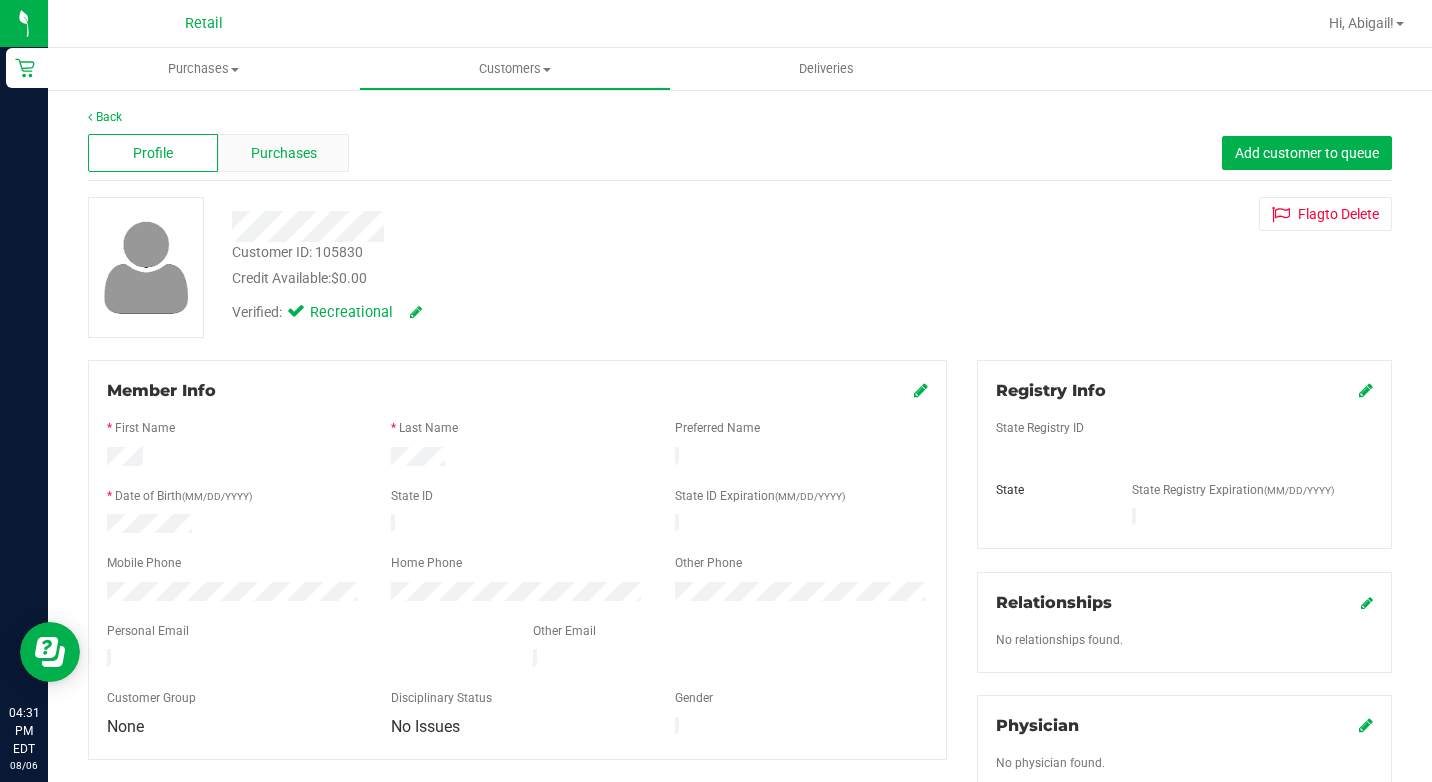 click on "Purchases" at bounding box center [283, 153] 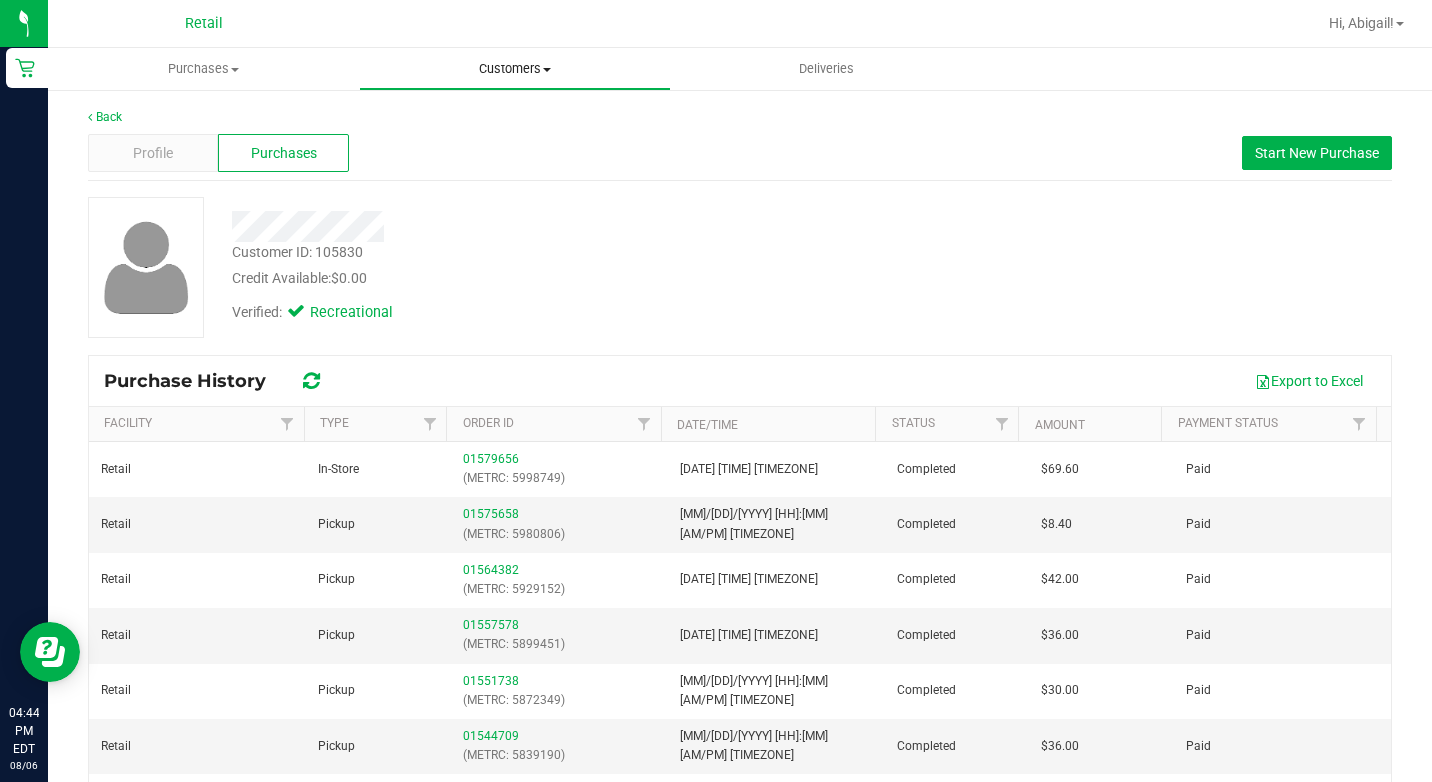 click on "Customers" at bounding box center [514, 69] 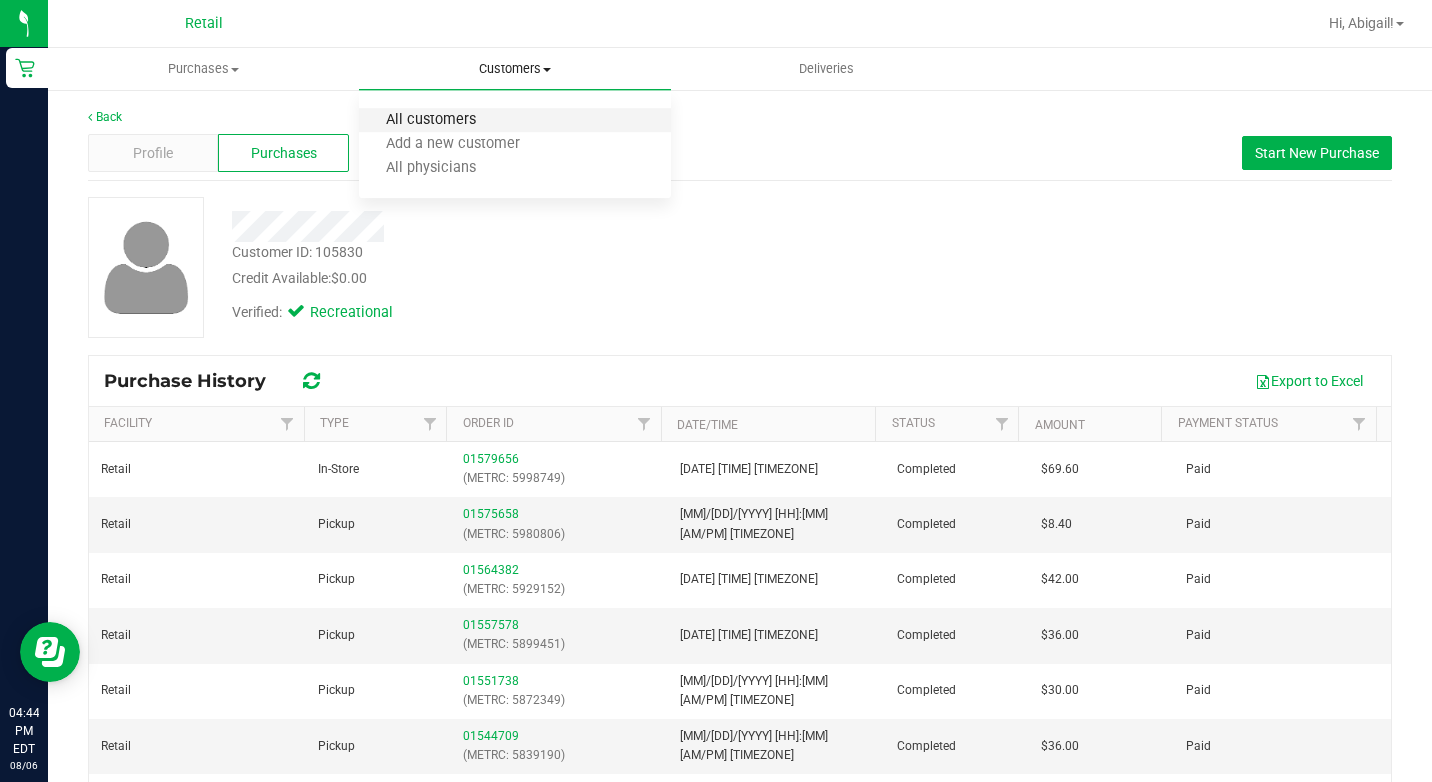 click on "All customers" at bounding box center [431, 120] 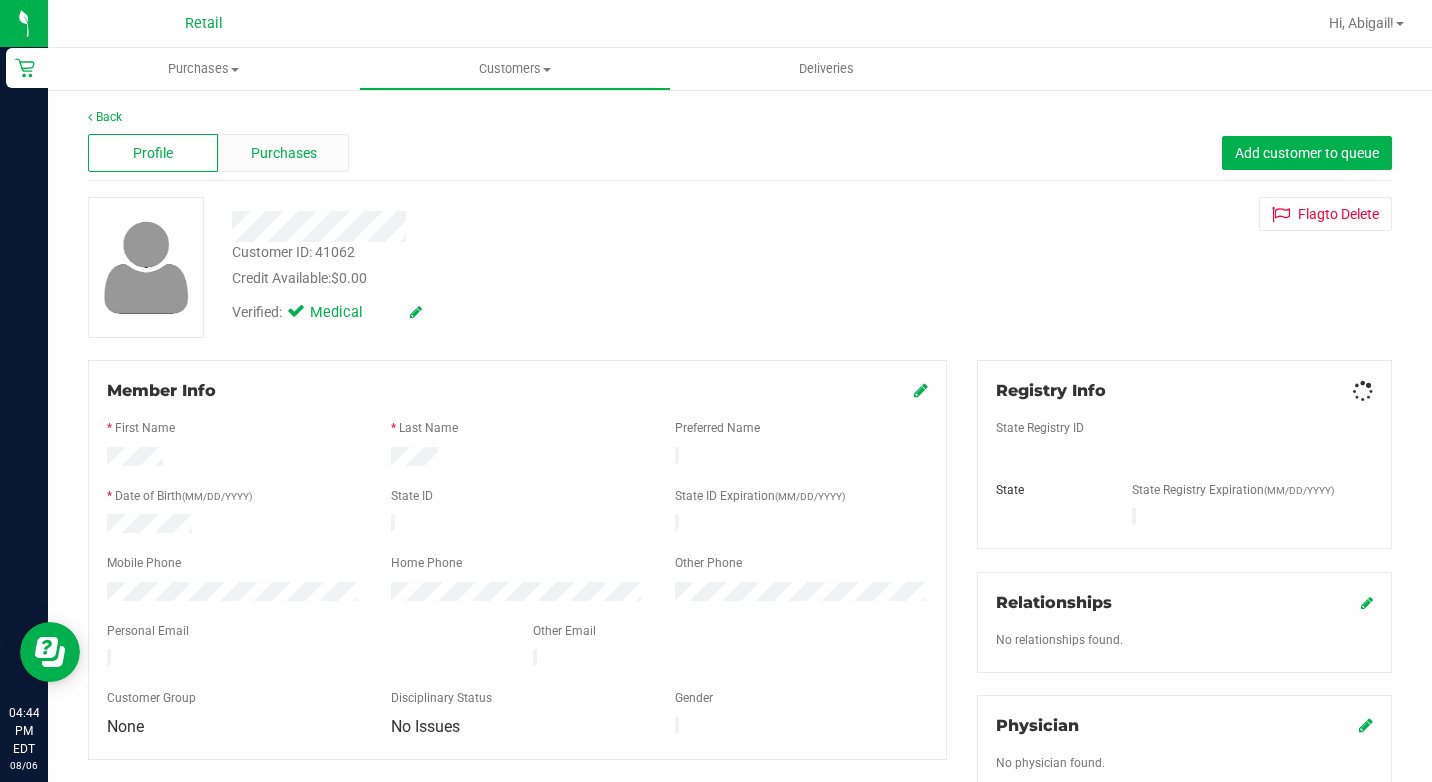click on "Purchases" at bounding box center [284, 153] 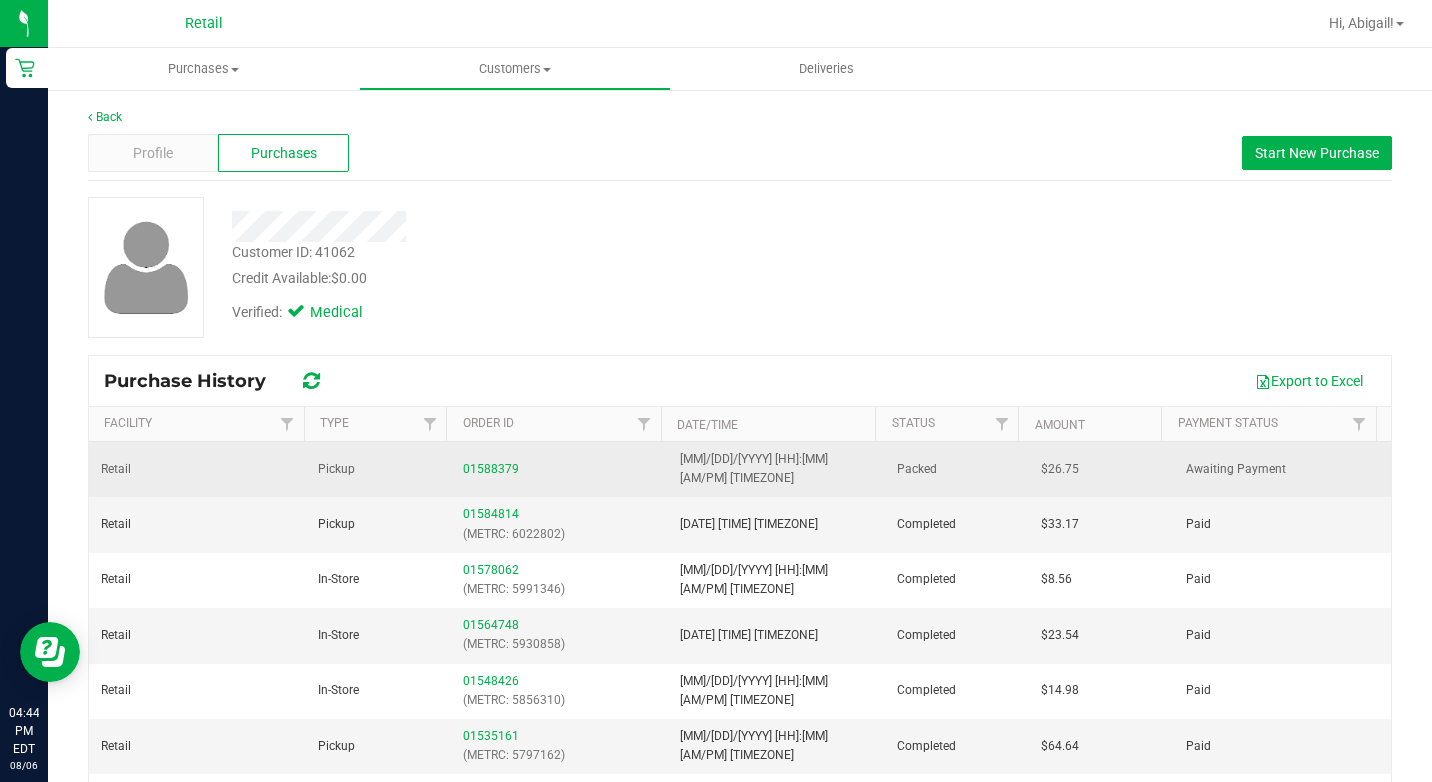 click on "01588379" at bounding box center (559, 469) 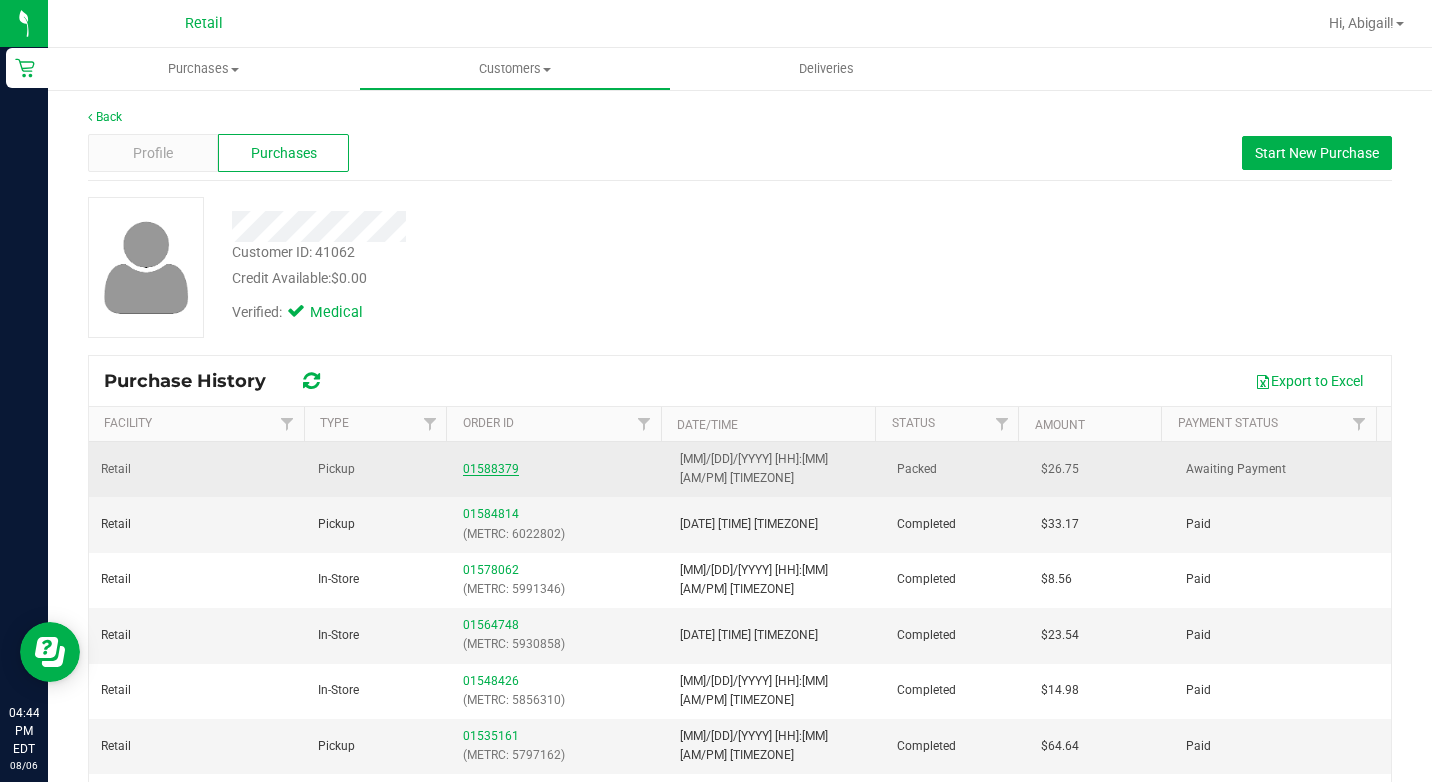 click on "01588379" at bounding box center [491, 469] 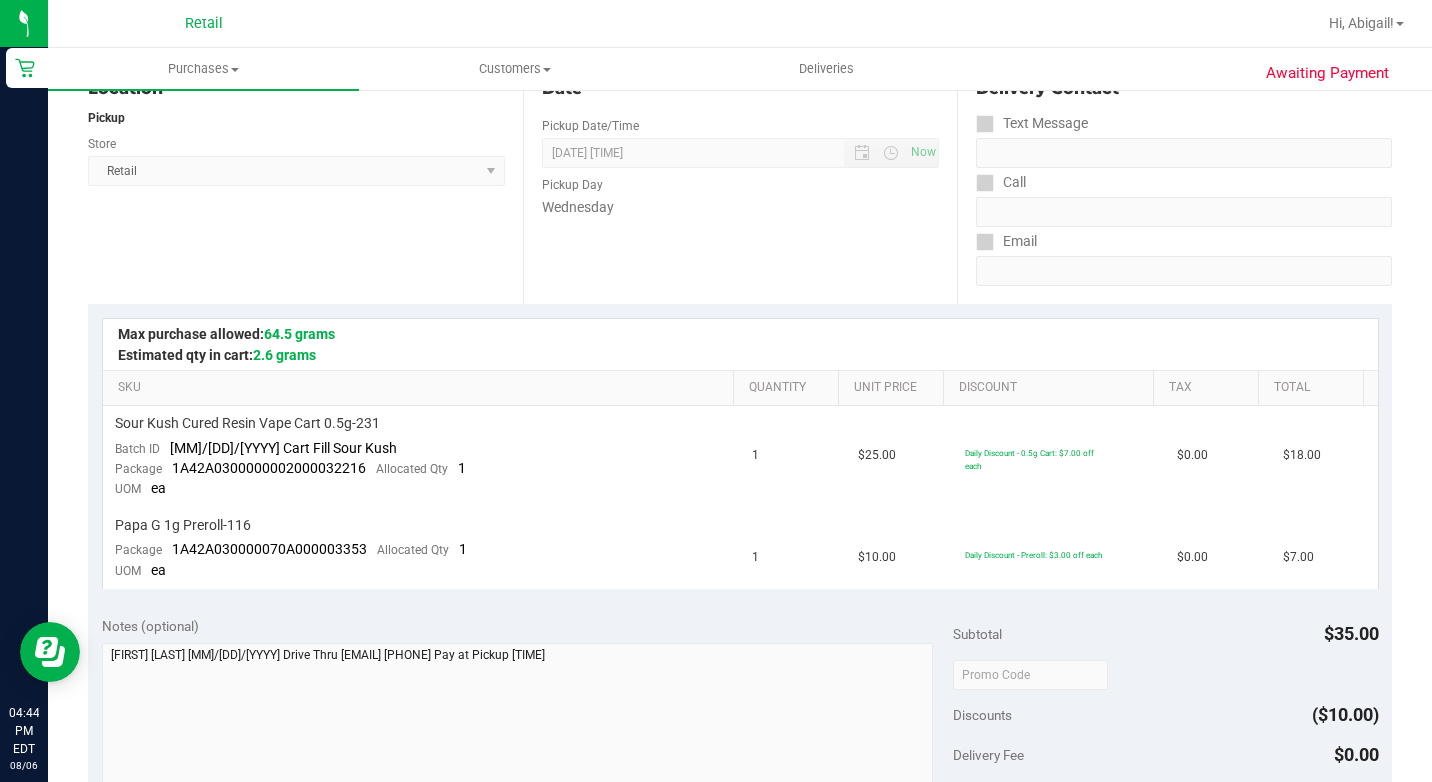 scroll, scrollTop: 200, scrollLeft: 0, axis: vertical 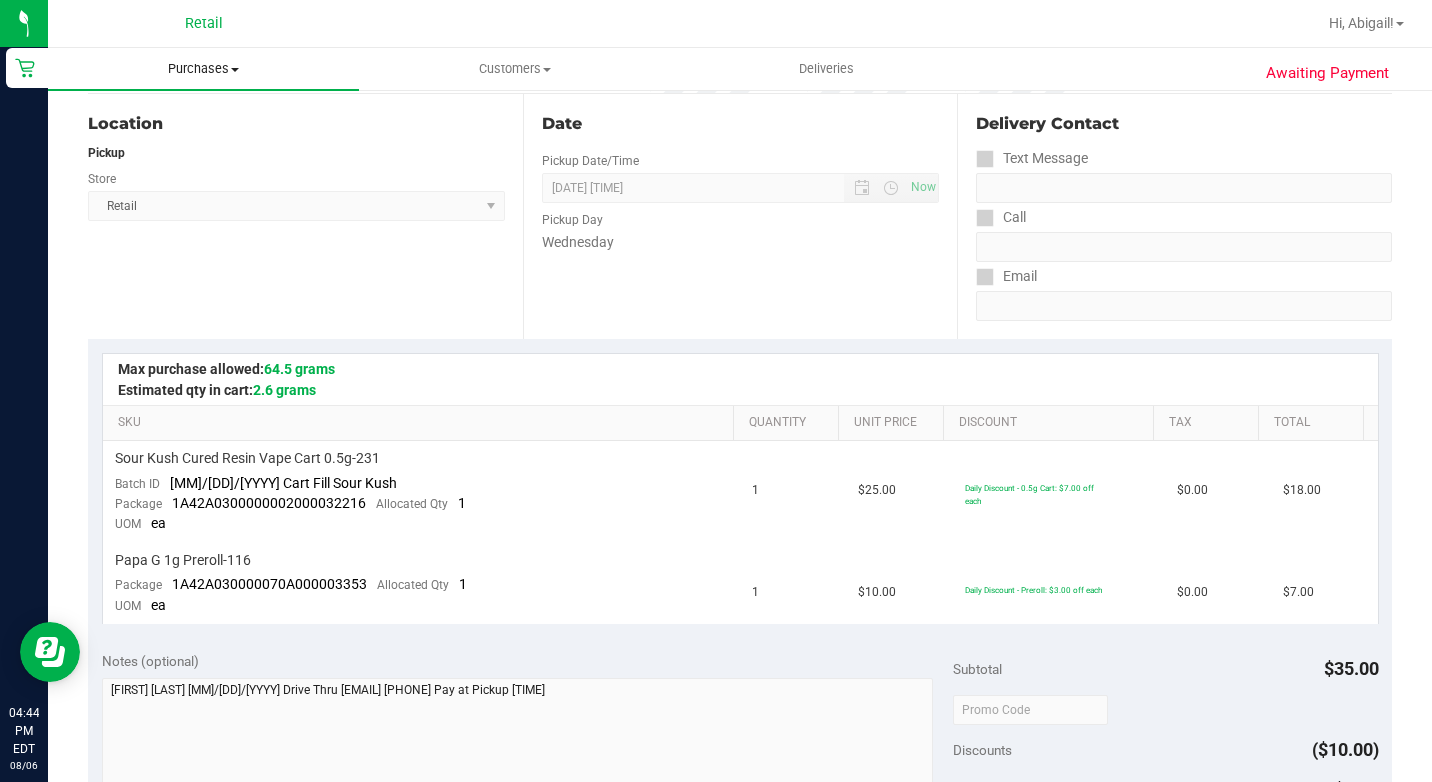 click on "Purchases" at bounding box center (203, 69) 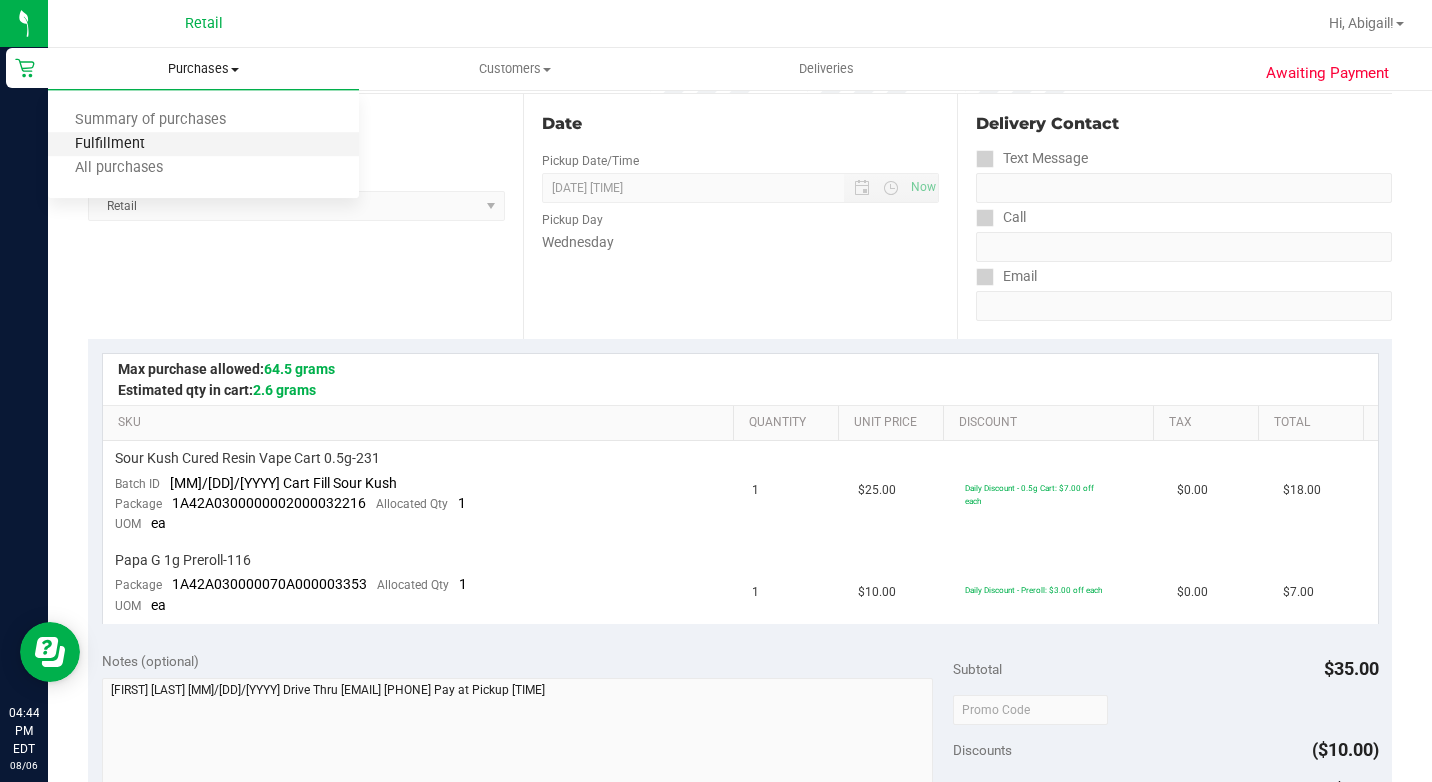 click on "Fulfillment" at bounding box center [110, 144] 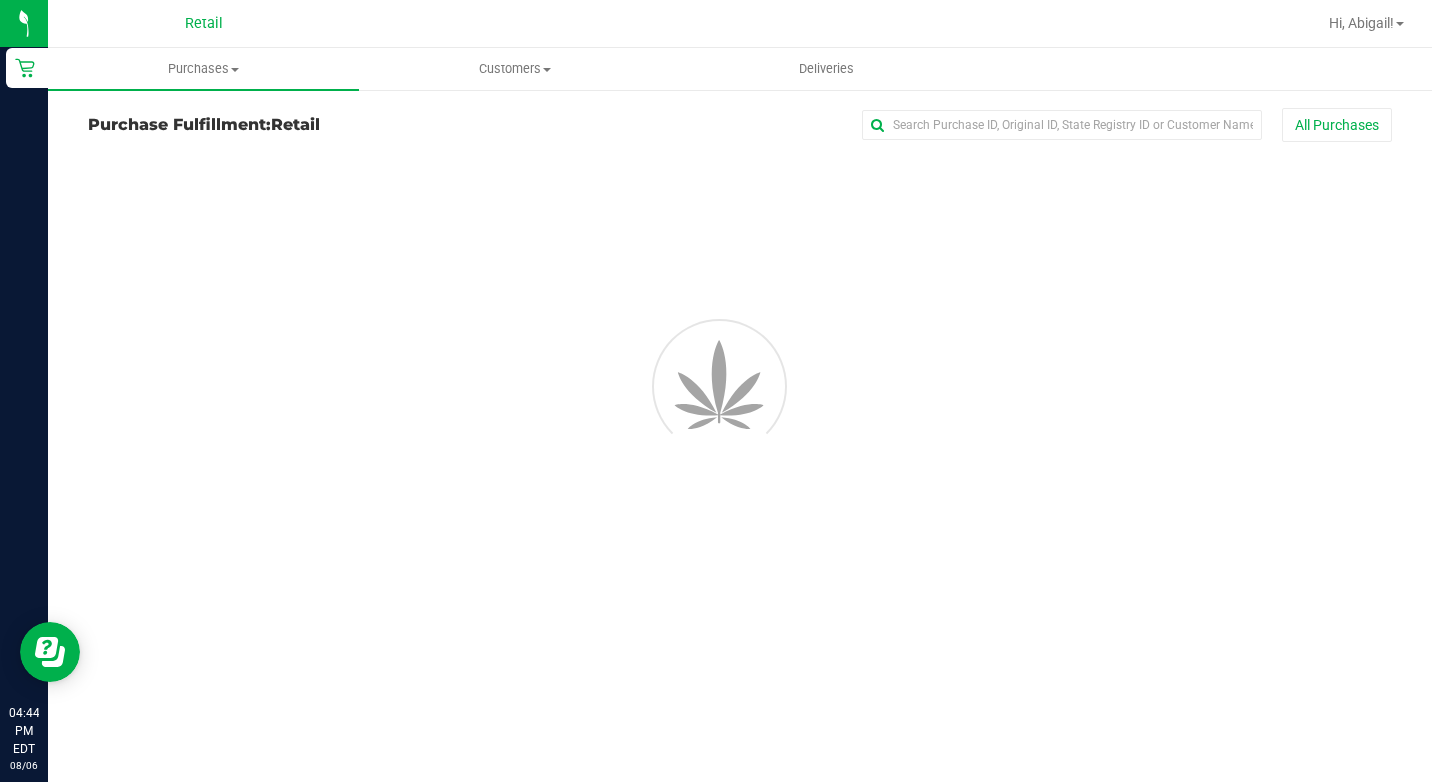 scroll, scrollTop: 0, scrollLeft: 0, axis: both 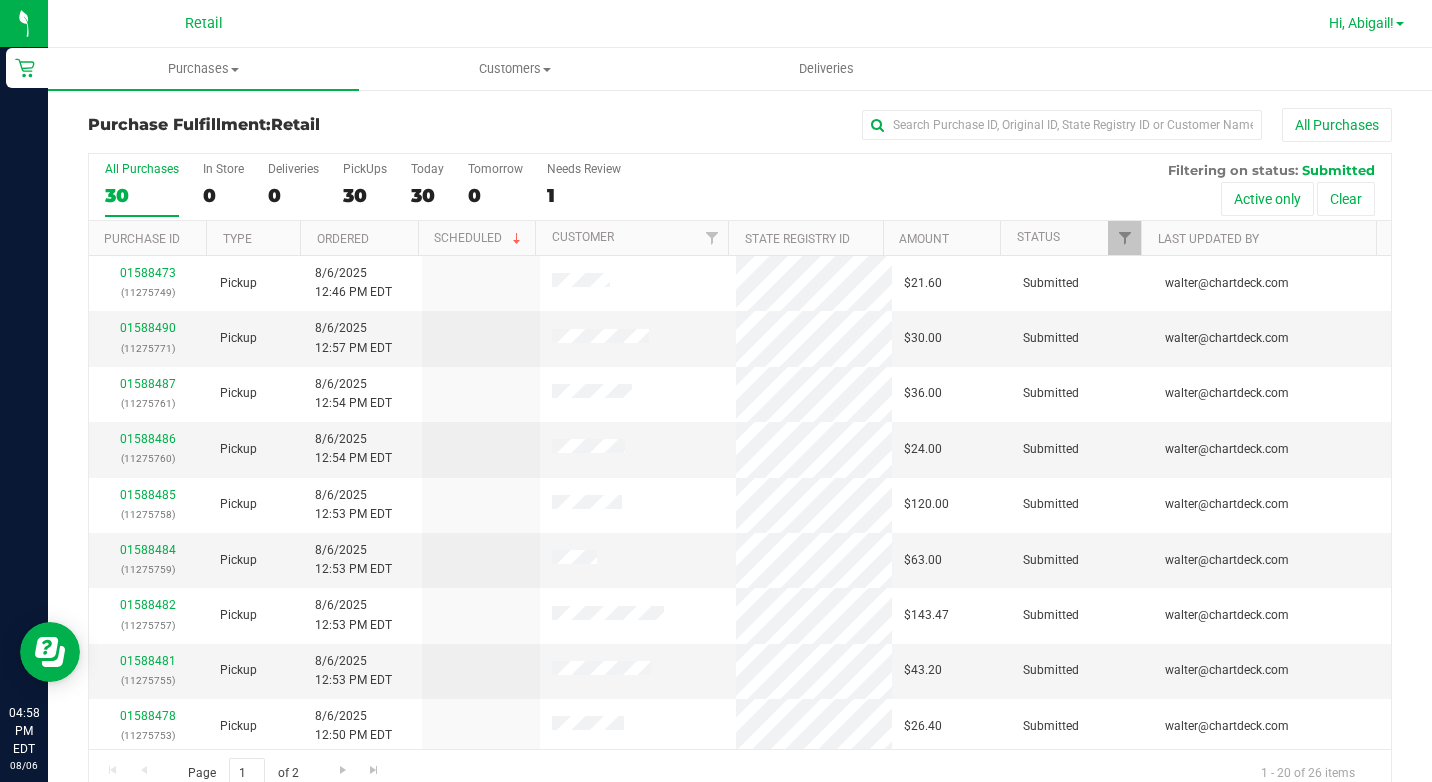 click on "Hi, Abigail!" at bounding box center (1366, 23) 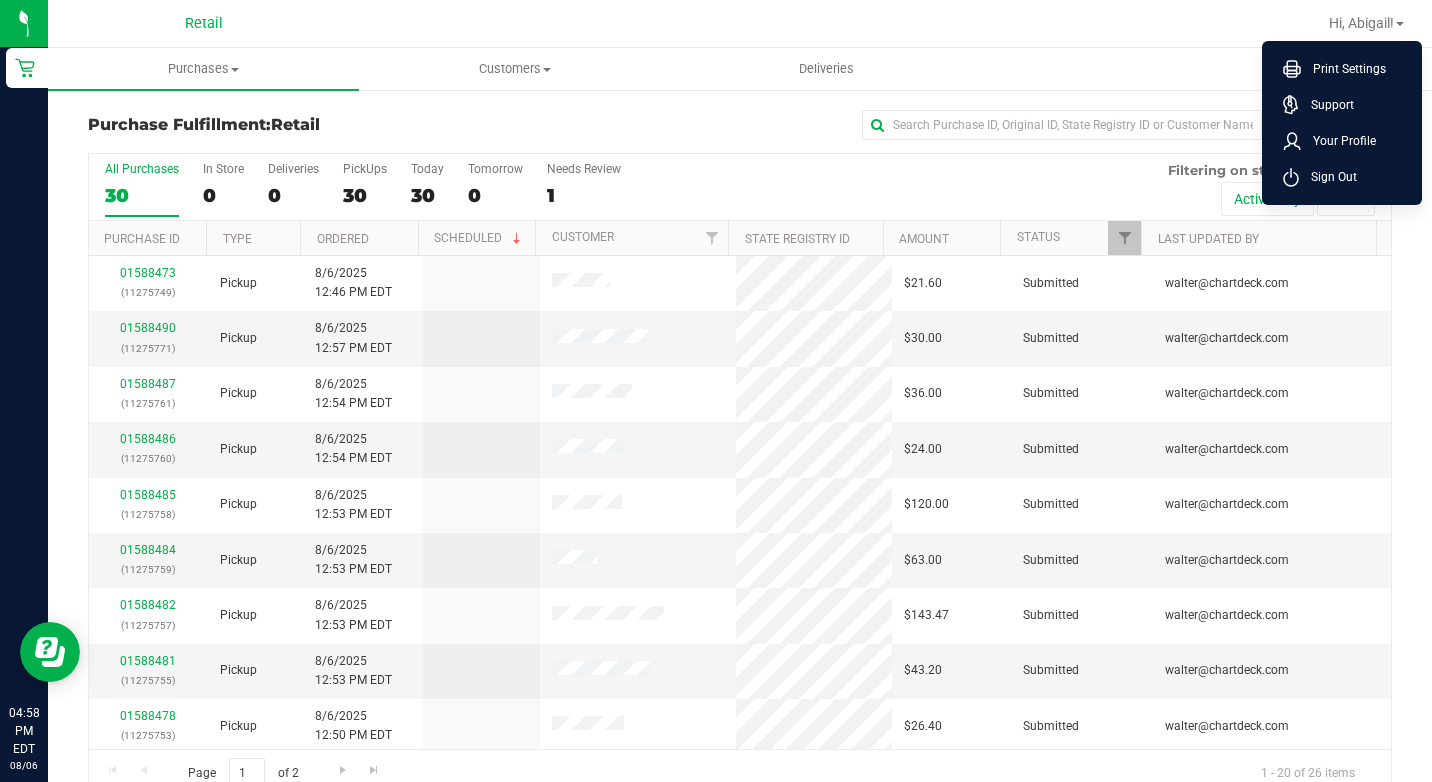 click on "Sign Out" at bounding box center (1328, 177) 